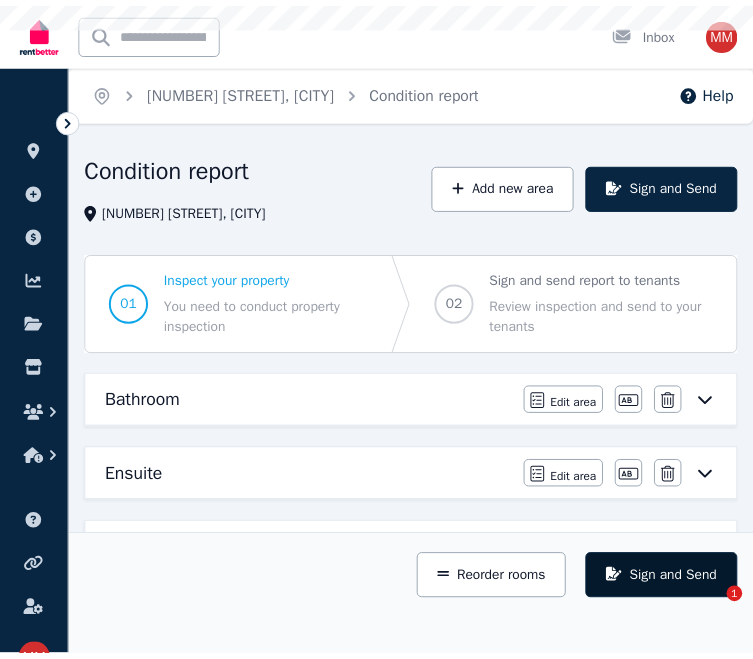 scroll, scrollTop: 0, scrollLeft: 0, axis: both 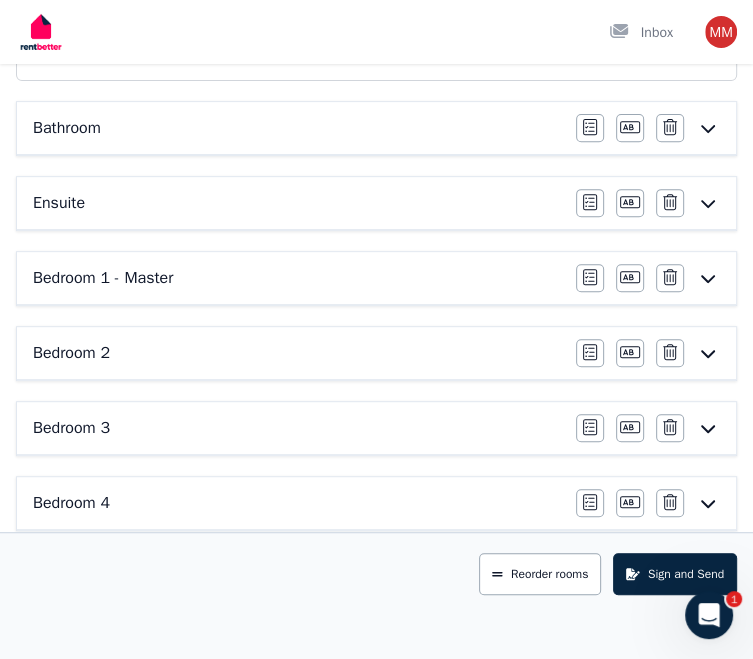 click 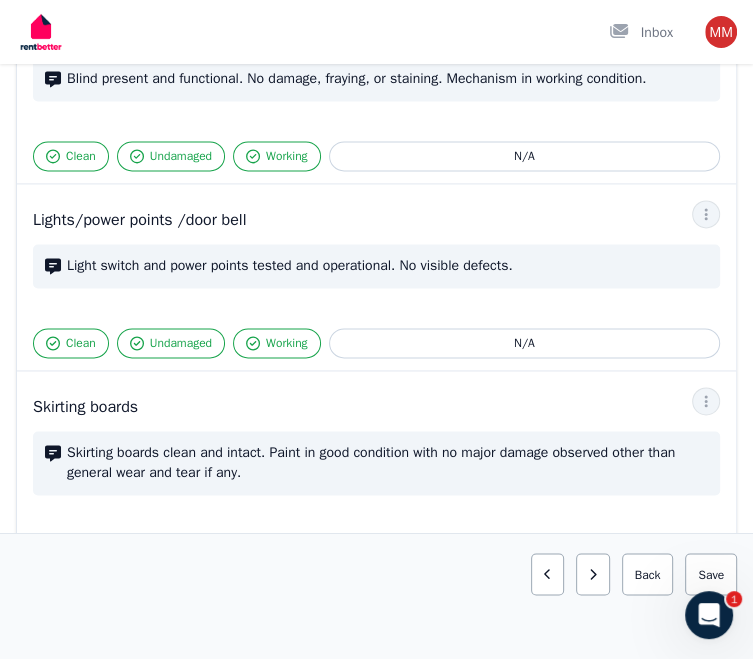 scroll, scrollTop: 1351, scrollLeft: 0, axis: vertical 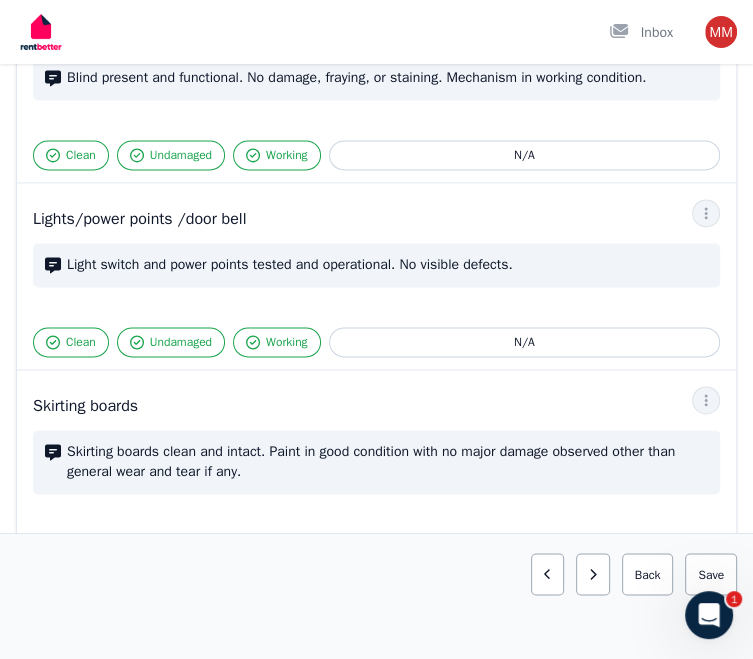 click at bounding box center (0, 0) 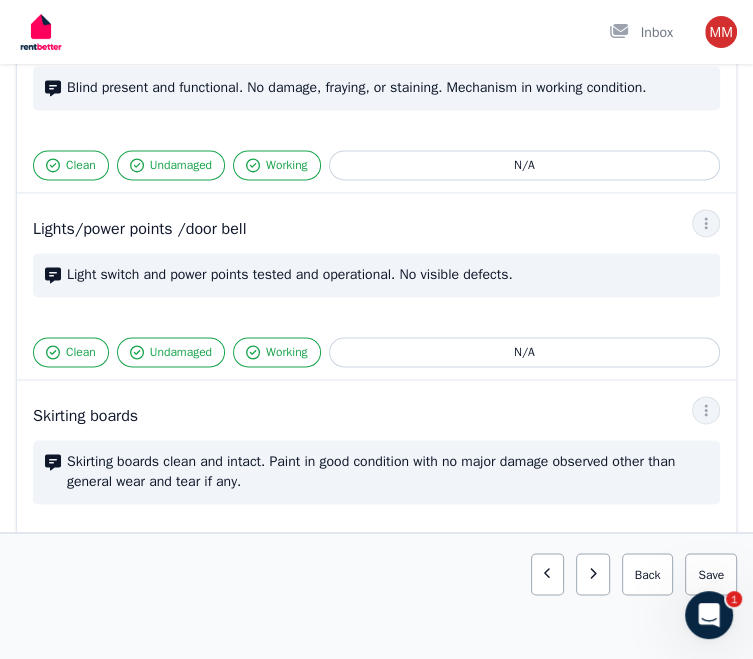 click on "**********" at bounding box center (233, -132) 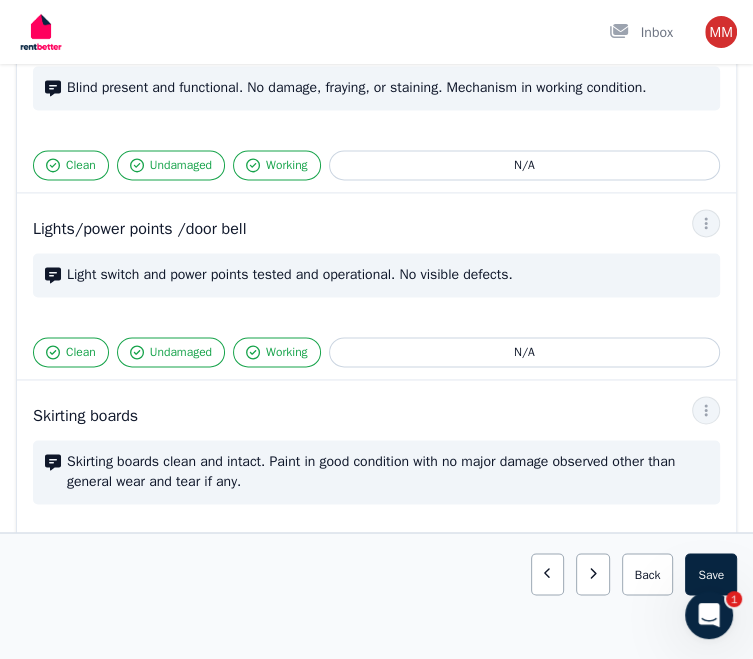 type on "**********" 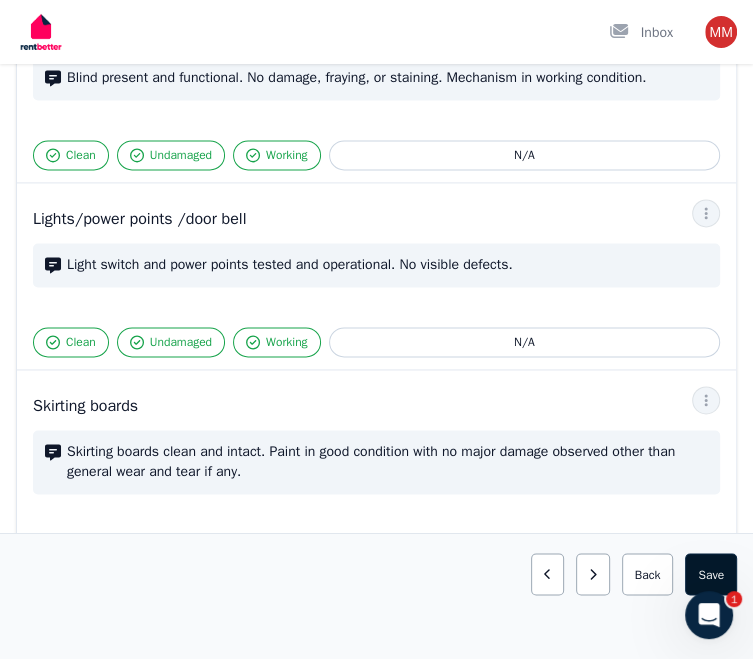 click on "Save   area" at bounding box center [711, 574] 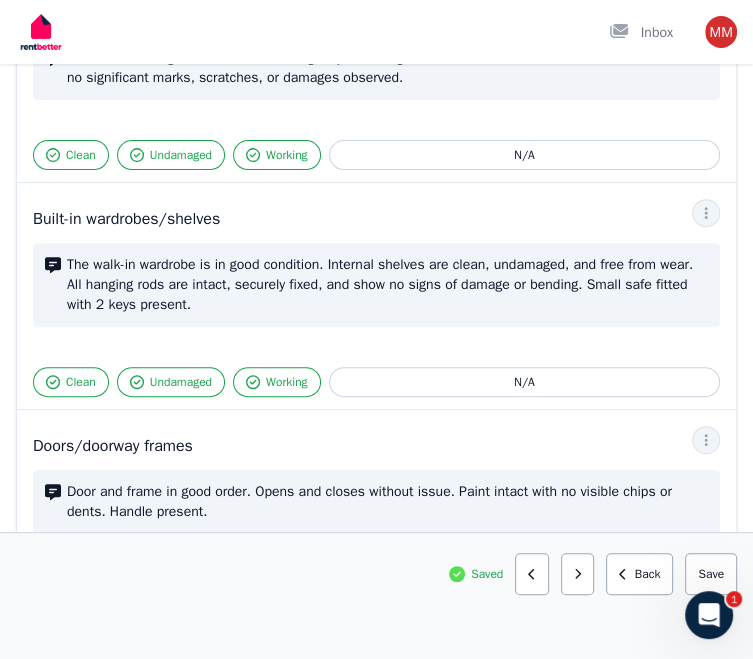 scroll, scrollTop: 0, scrollLeft: 0, axis: both 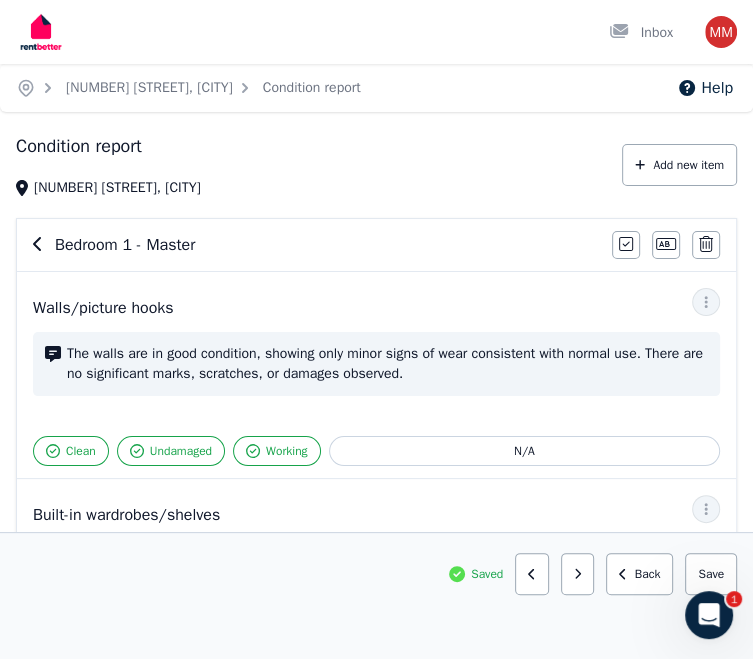 click 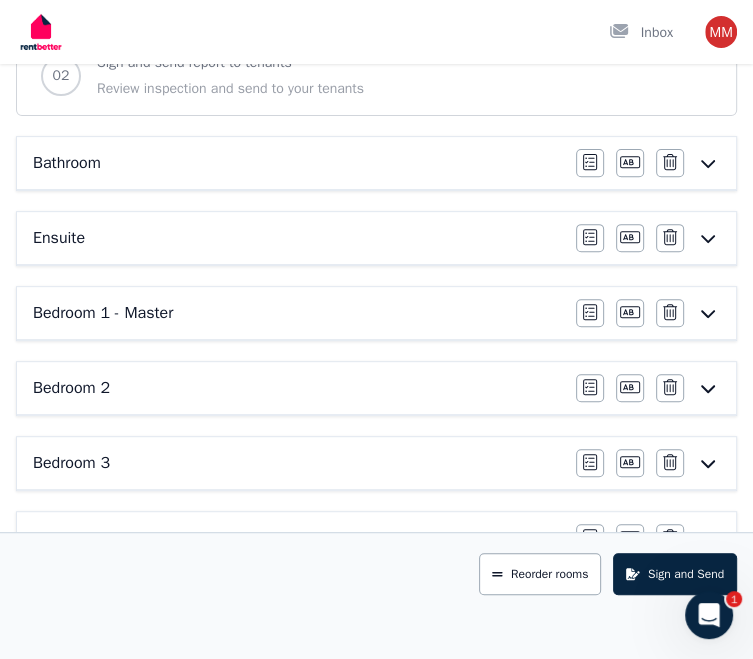 scroll, scrollTop: 316, scrollLeft: 0, axis: vertical 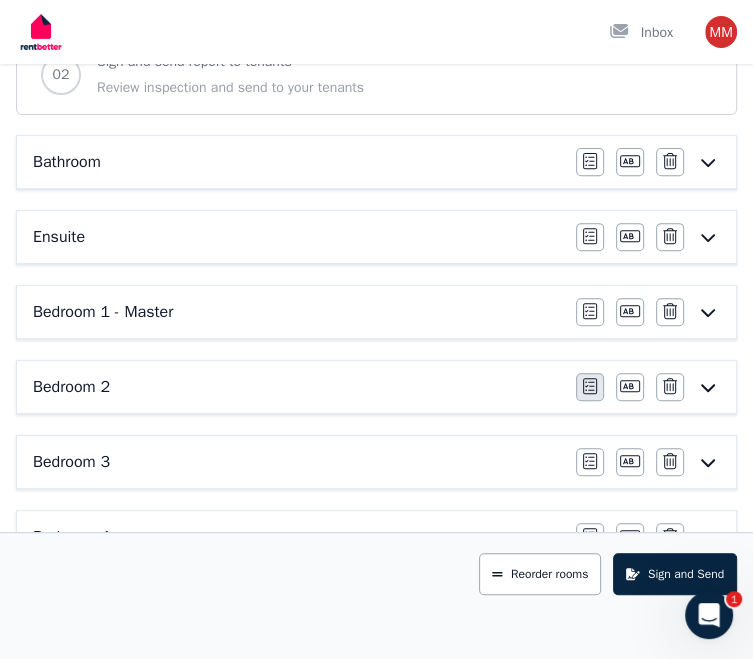 click on "Edit area" at bounding box center (0, 0) 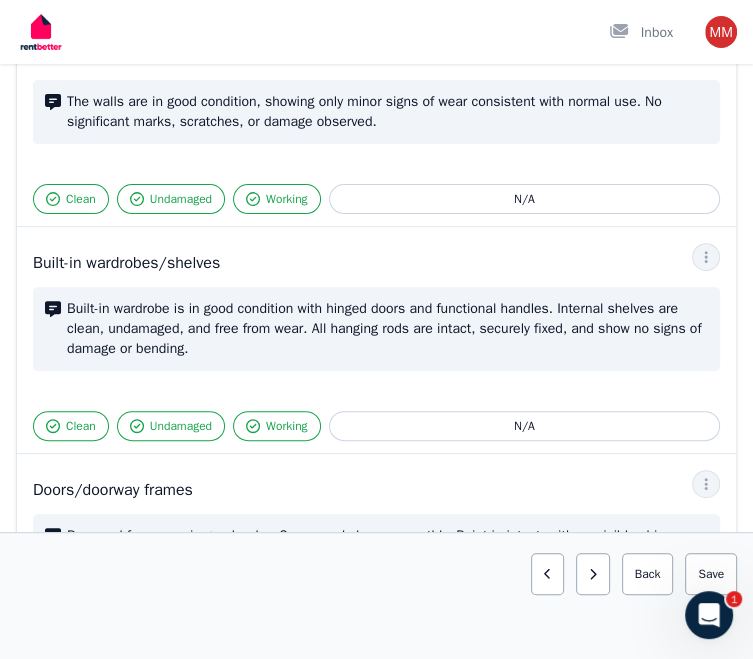 scroll, scrollTop: 239, scrollLeft: 0, axis: vertical 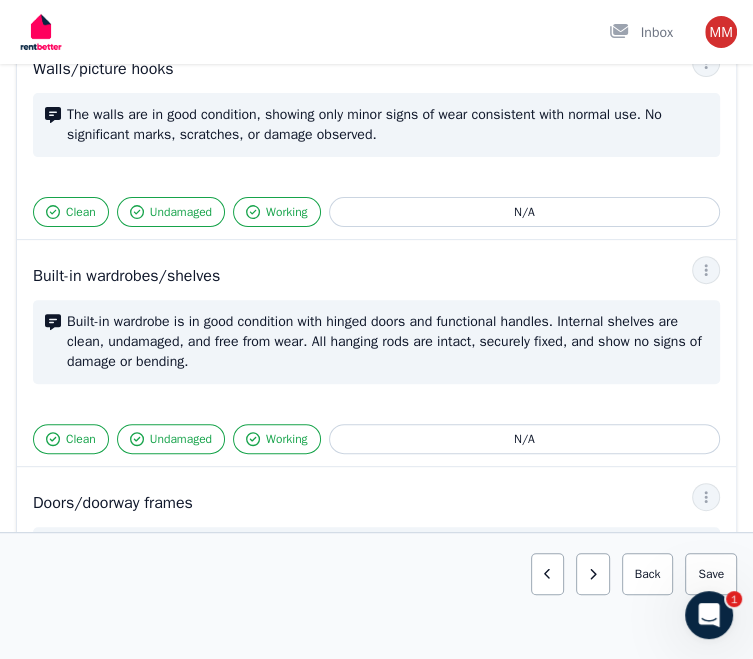 click 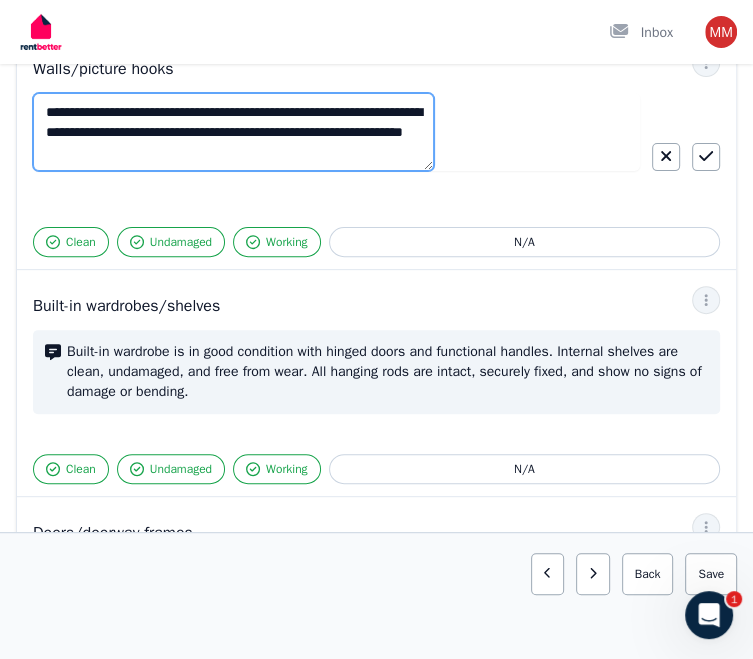 click on "**********" at bounding box center (233, 132) 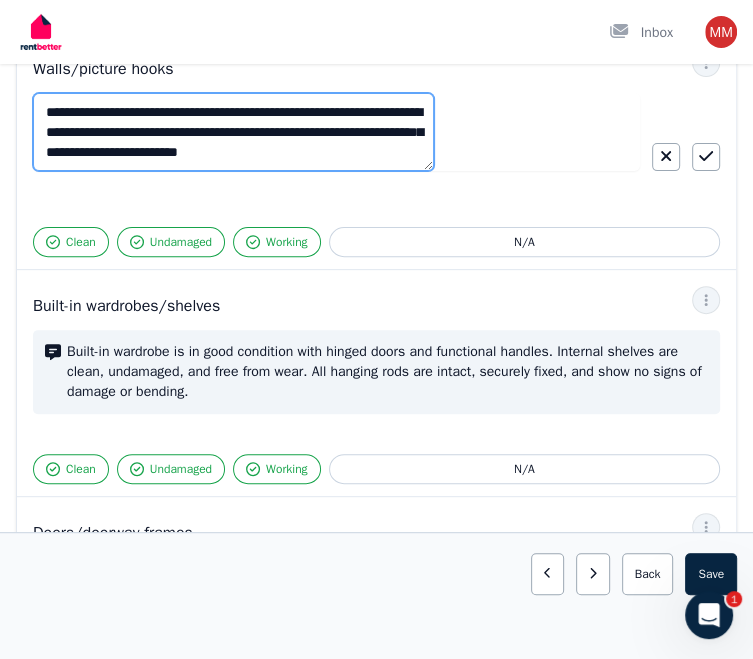 scroll, scrollTop: 12, scrollLeft: 0, axis: vertical 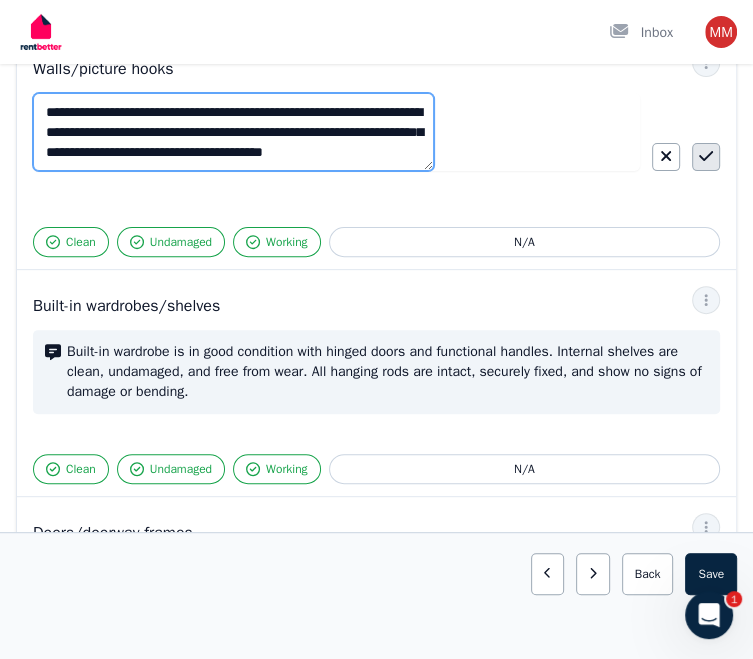 type on "**********" 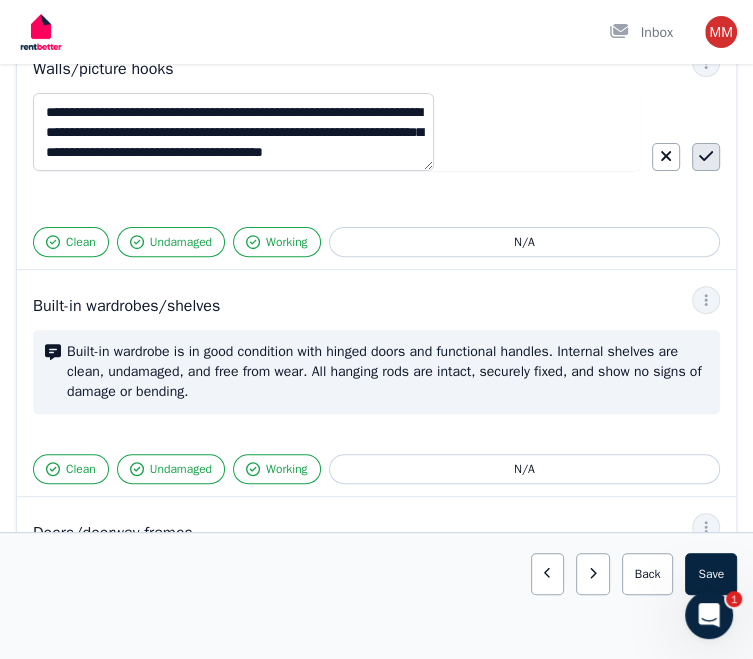 click at bounding box center [706, 157] 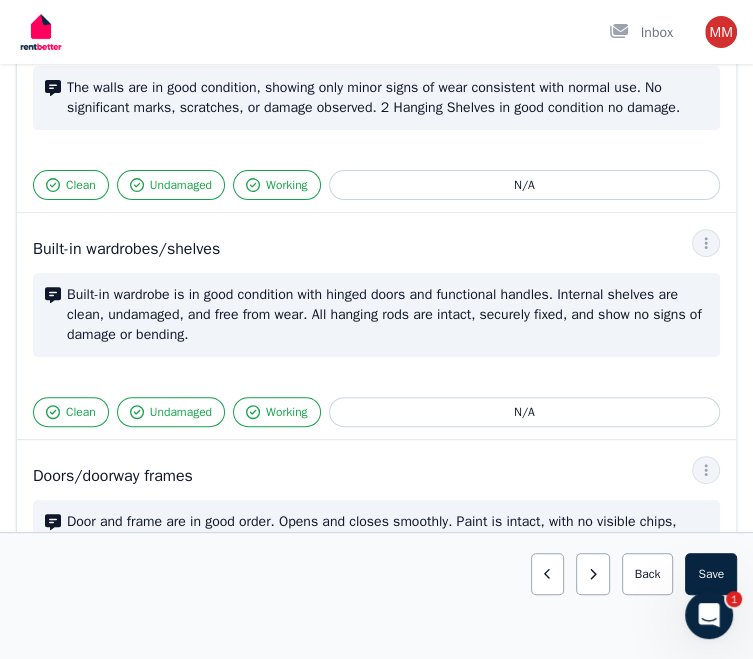 scroll, scrollTop: 270, scrollLeft: 0, axis: vertical 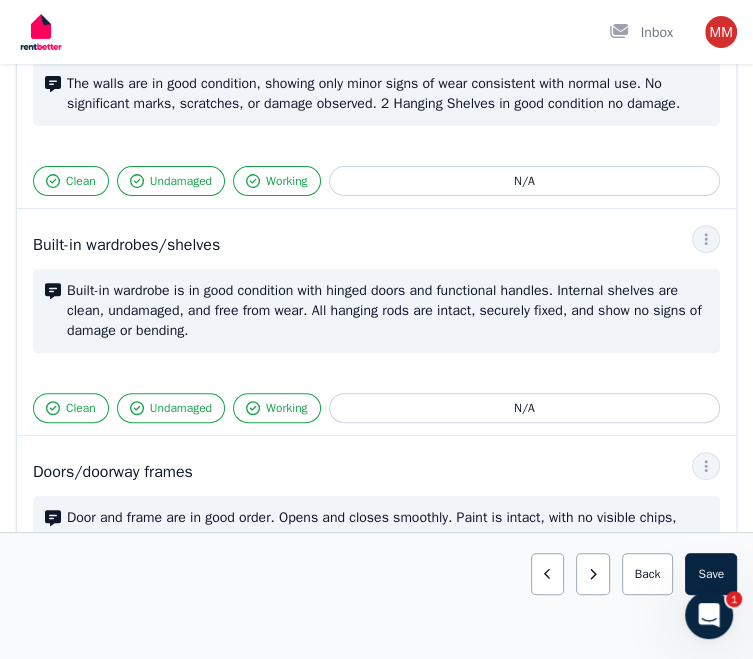 click 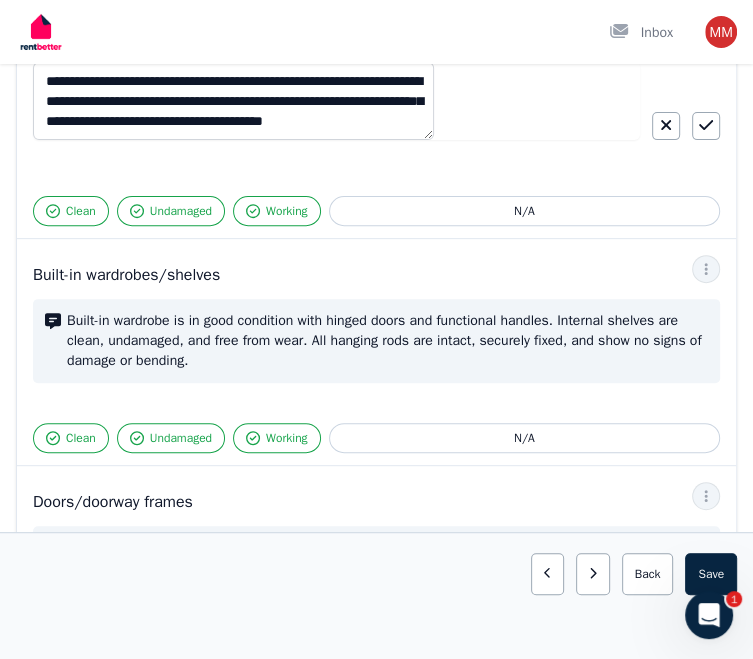 scroll, scrollTop: 19, scrollLeft: 0, axis: vertical 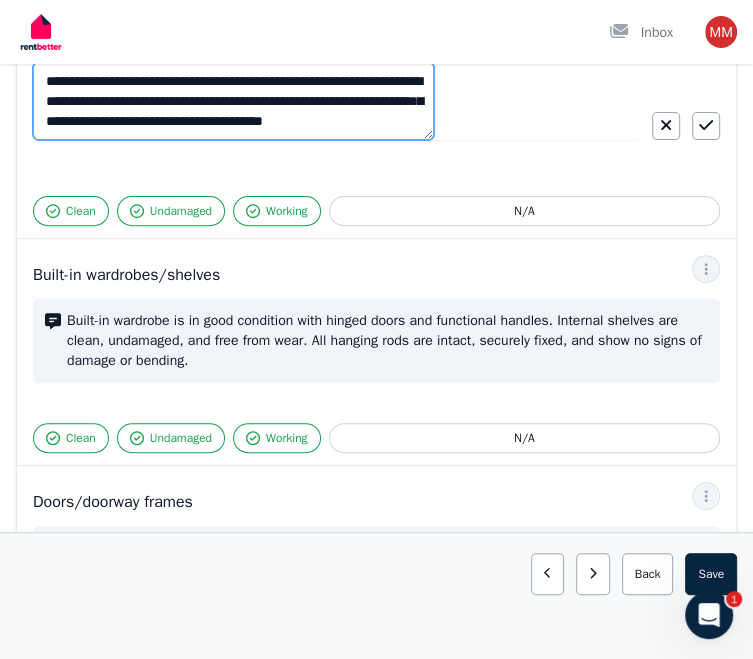 click on "**********" at bounding box center (233, 101) 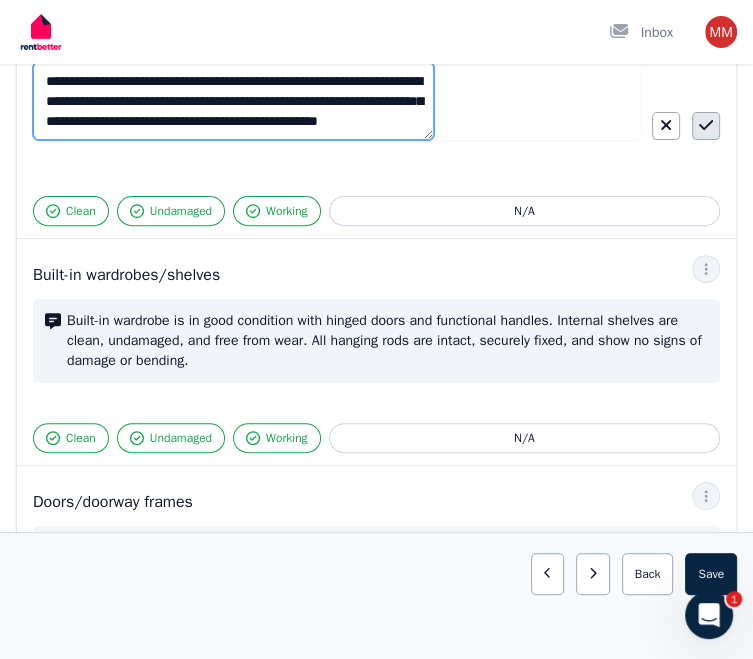 type on "**********" 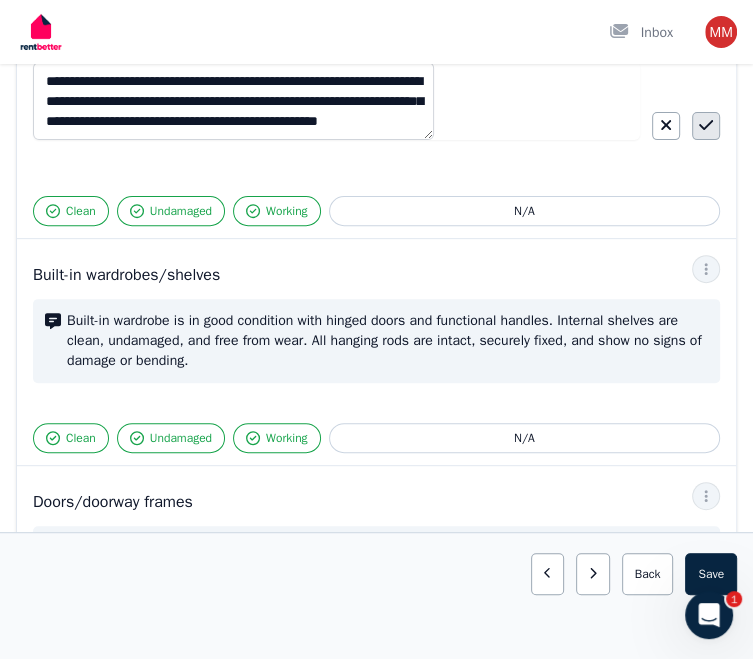 click 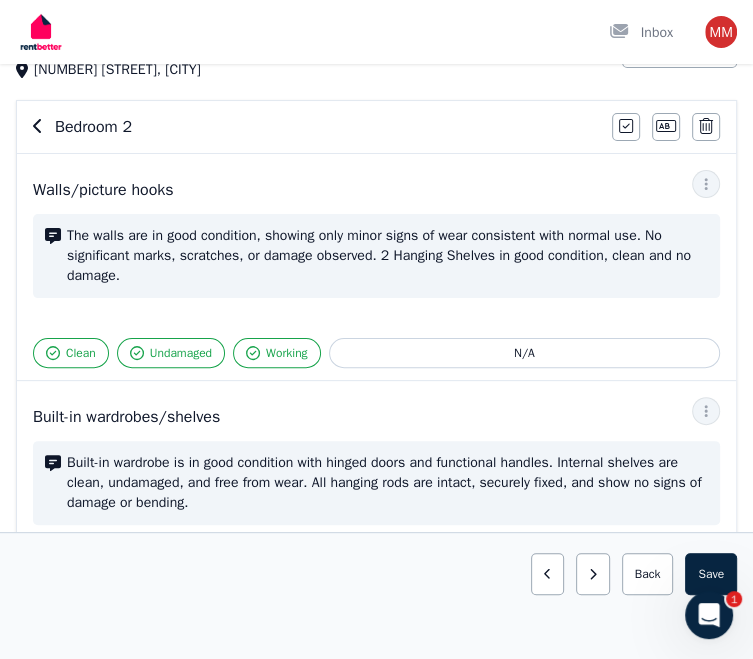 scroll, scrollTop: 119, scrollLeft: 0, axis: vertical 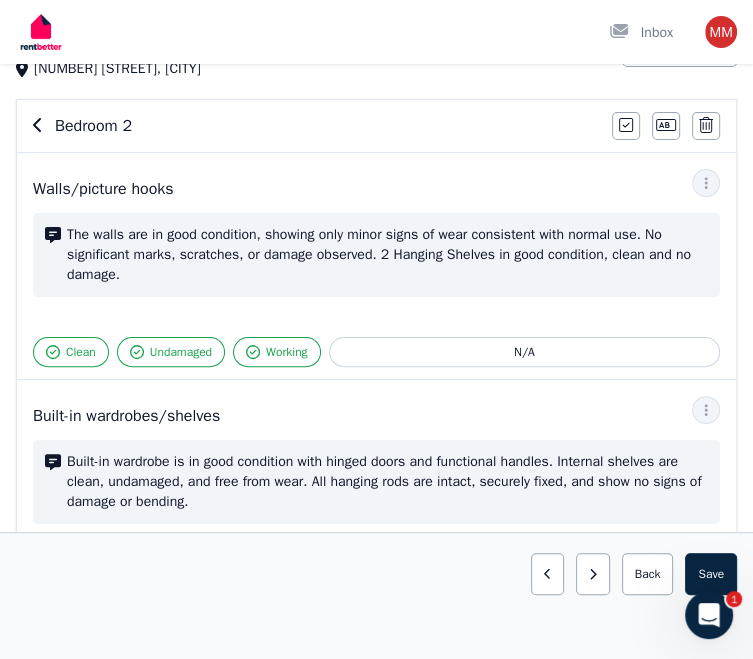 click 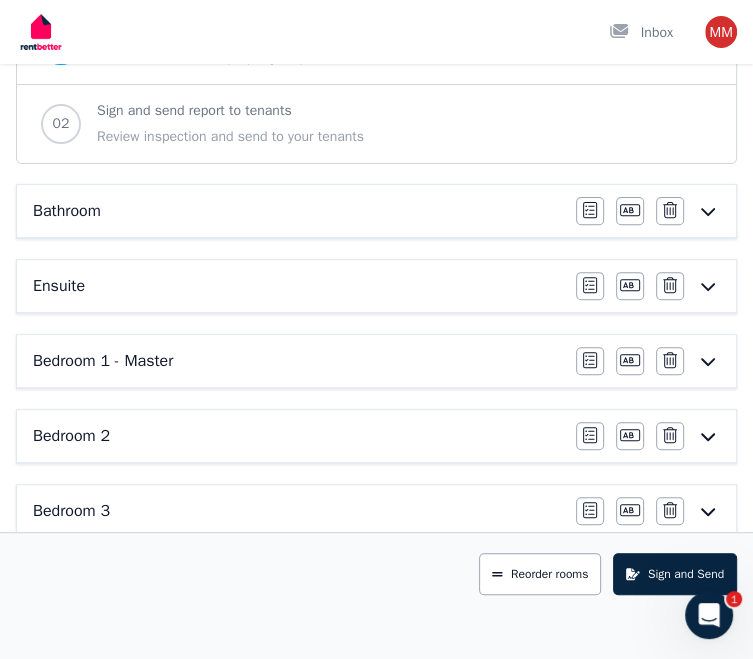 scroll, scrollTop: 270, scrollLeft: 0, axis: vertical 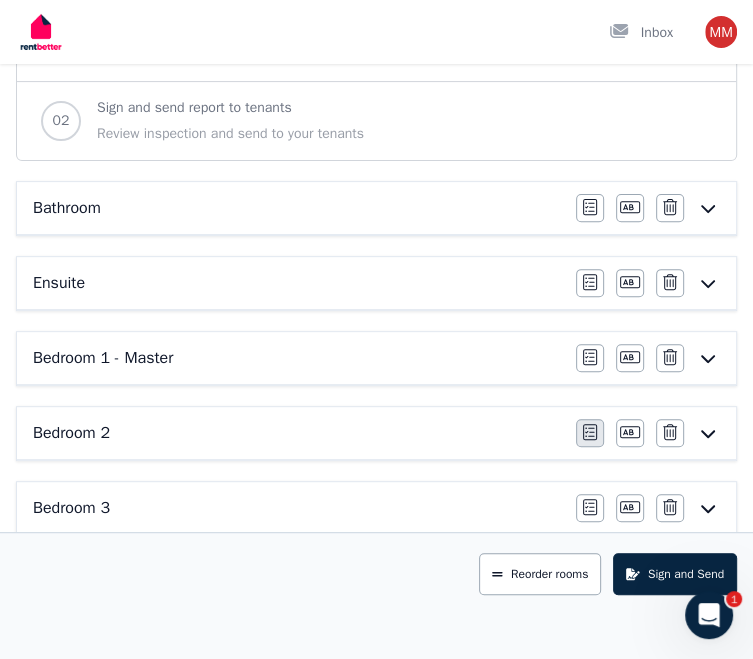 click on "Edit area" at bounding box center [0, 0] 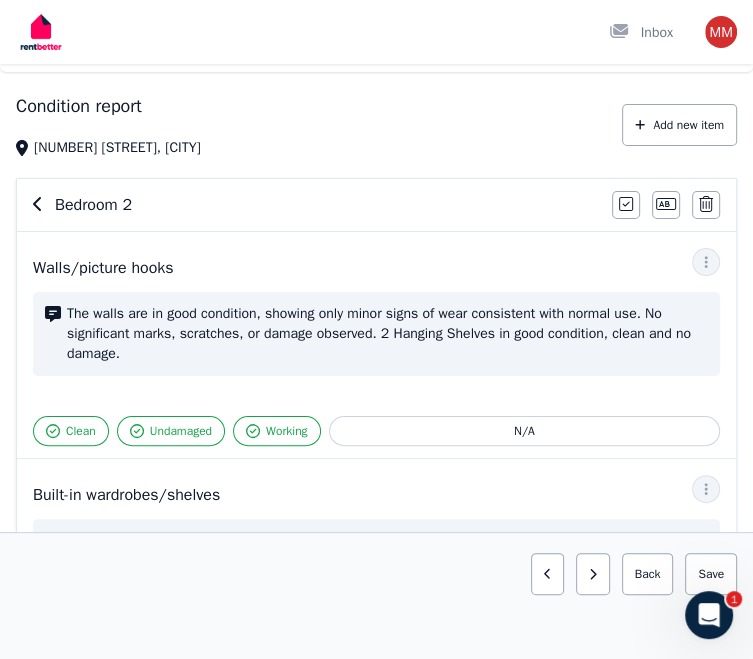 scroll, scrollTop: 48, scrollLeft: 0, axis: vertical 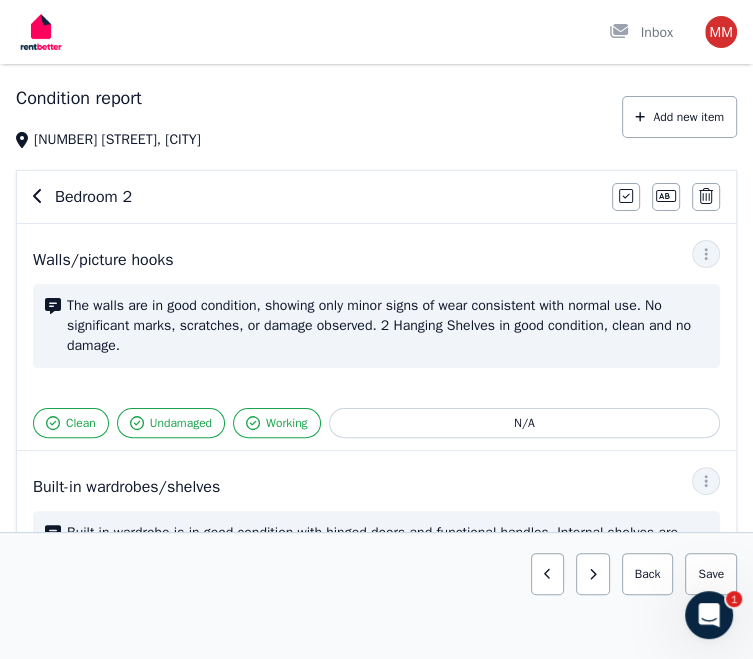 click 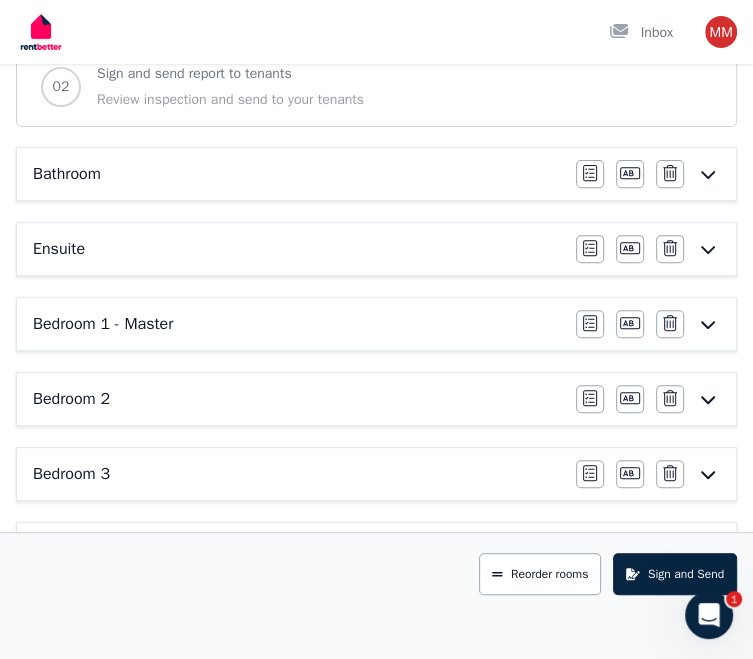 scroll, scrollTop: 304, scrollLeft: 0, axis: vertical 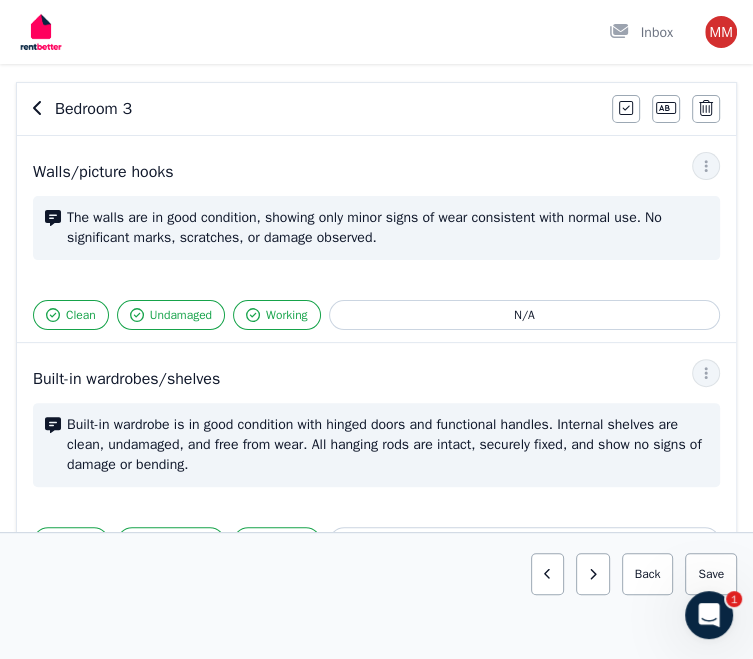 click 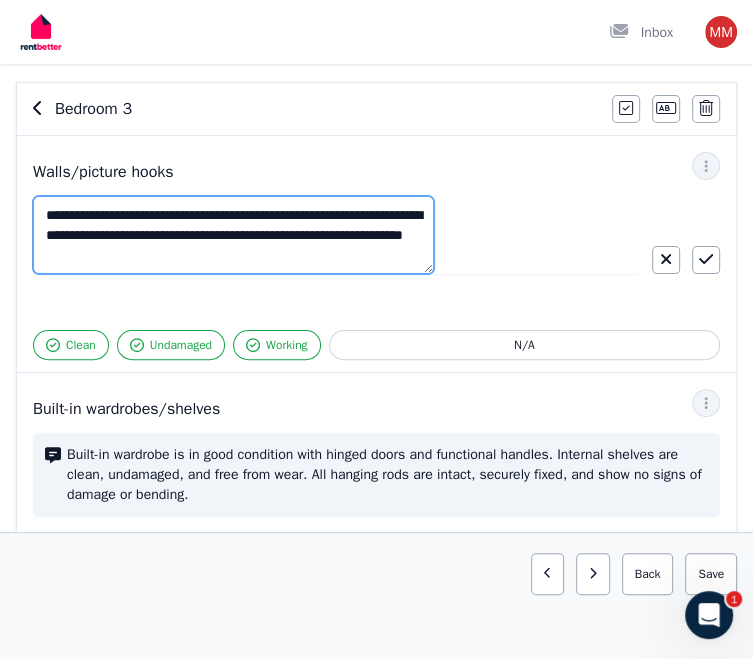 click on "**********" at bounding box center [233, 235] 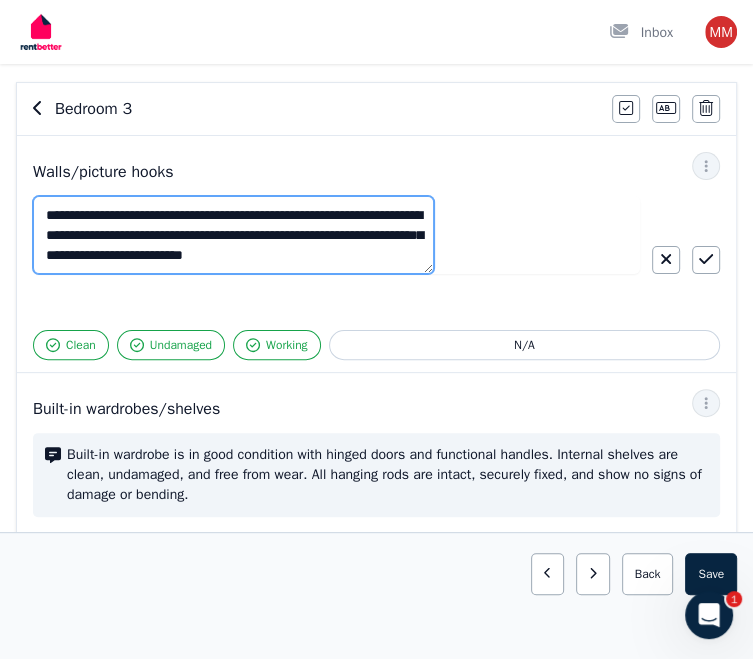 scroll, scrollTop: 12, scrollLeft: 0, axis: vertical 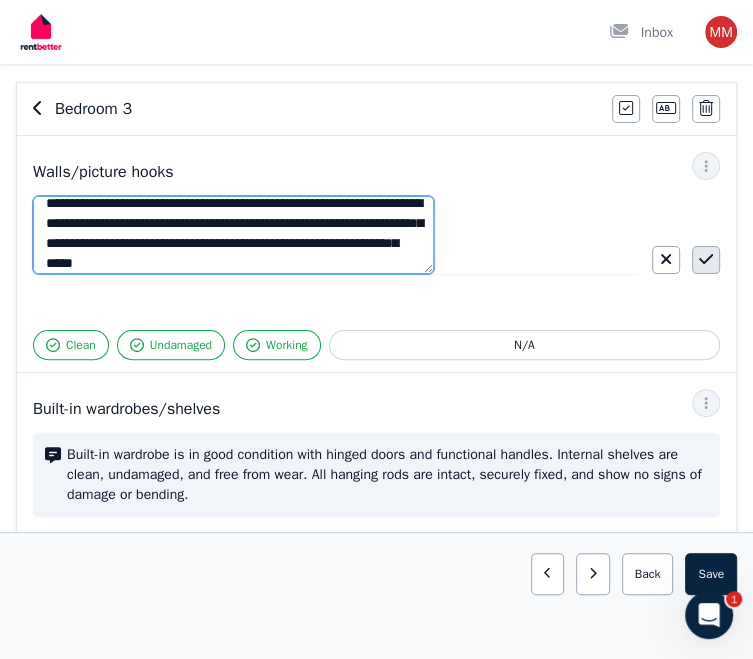 type on "**********" 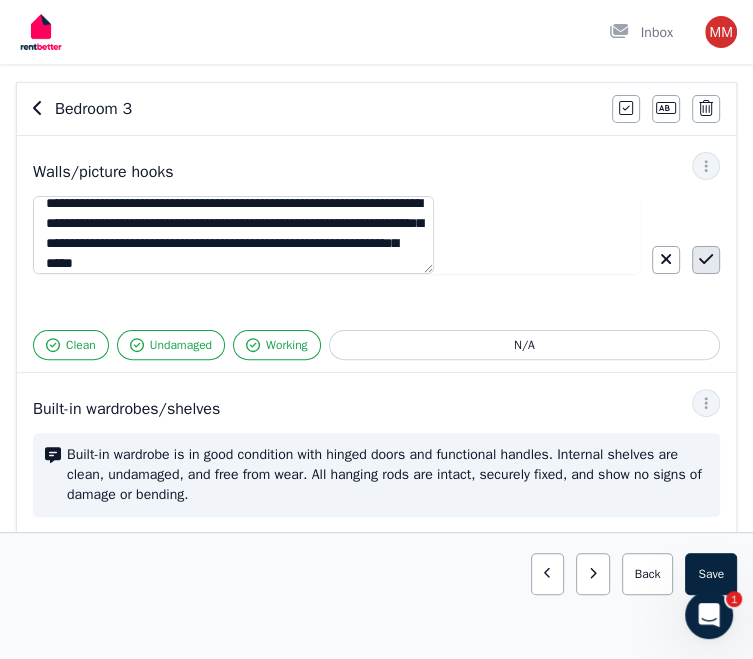 click 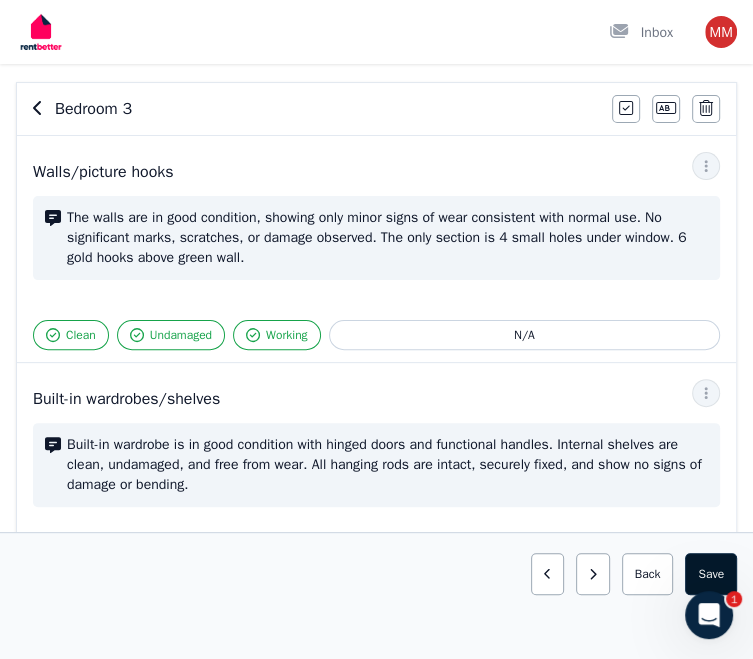 click on "Save   area" at bounding box center (711, 574) 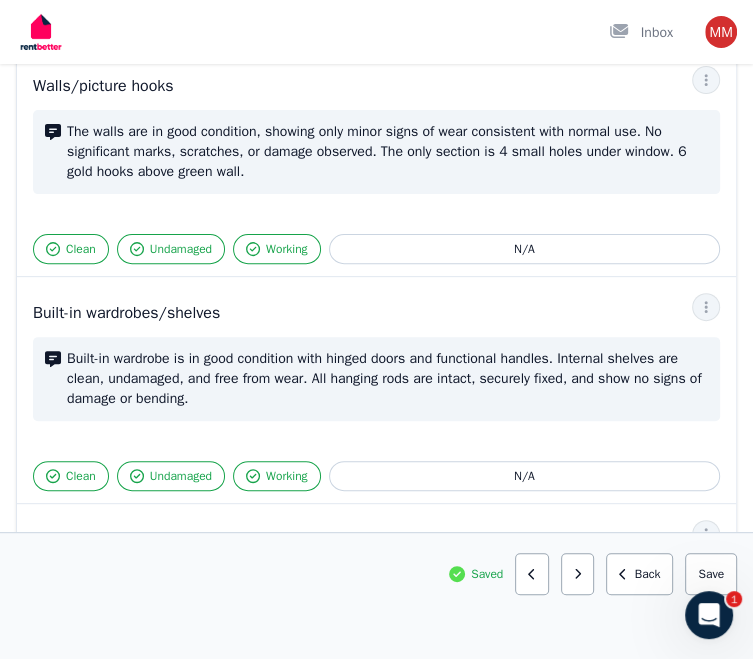 scroll, scrollTop: 0, scrollLeft: 0, axis: both 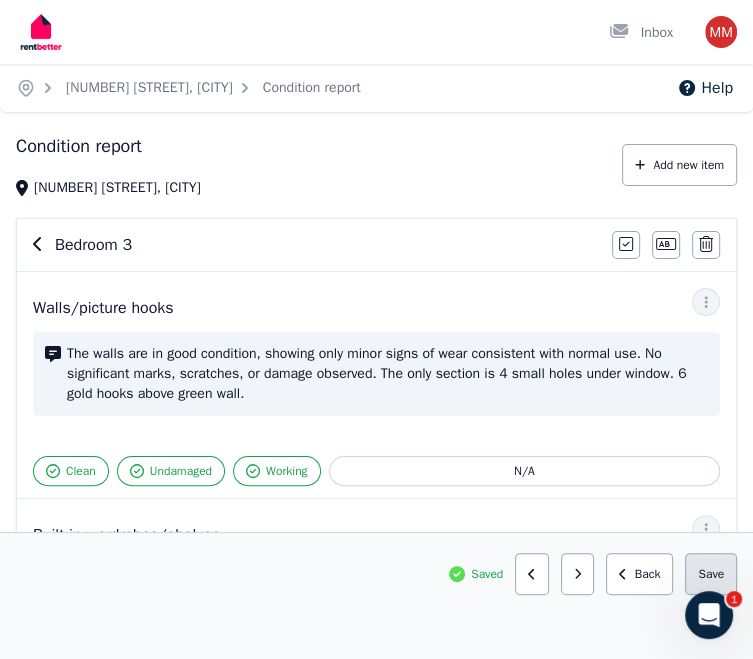click on "Save   area" at bounding box center (711, 574) 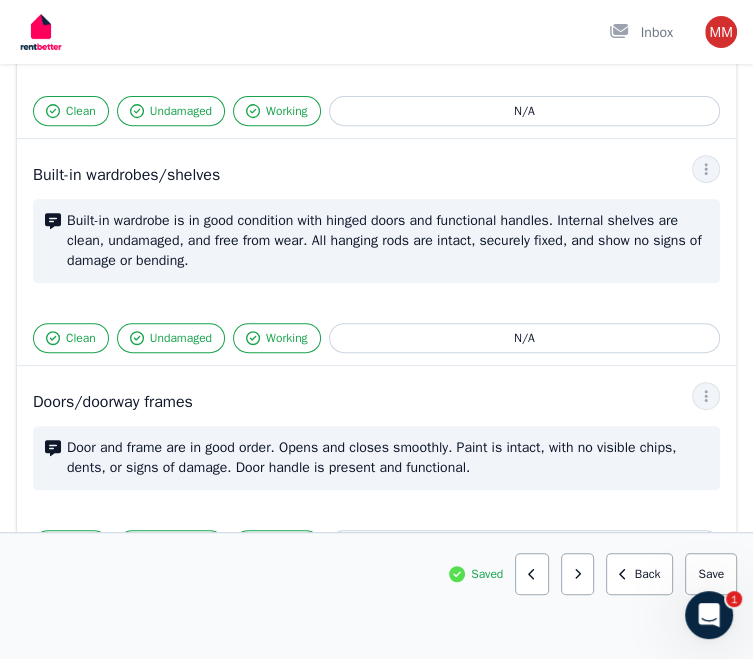 scroll, scrollTop: 0, scrollLeft: 0, axis: both 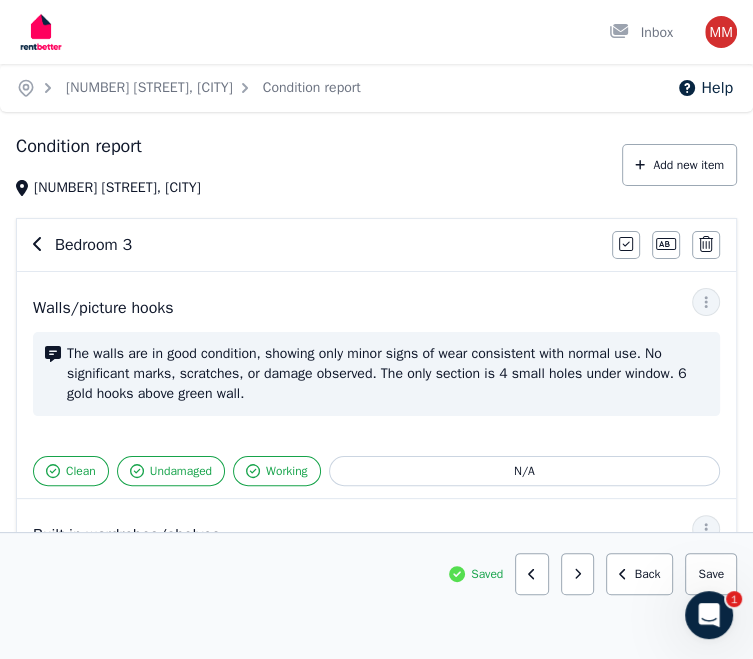 click 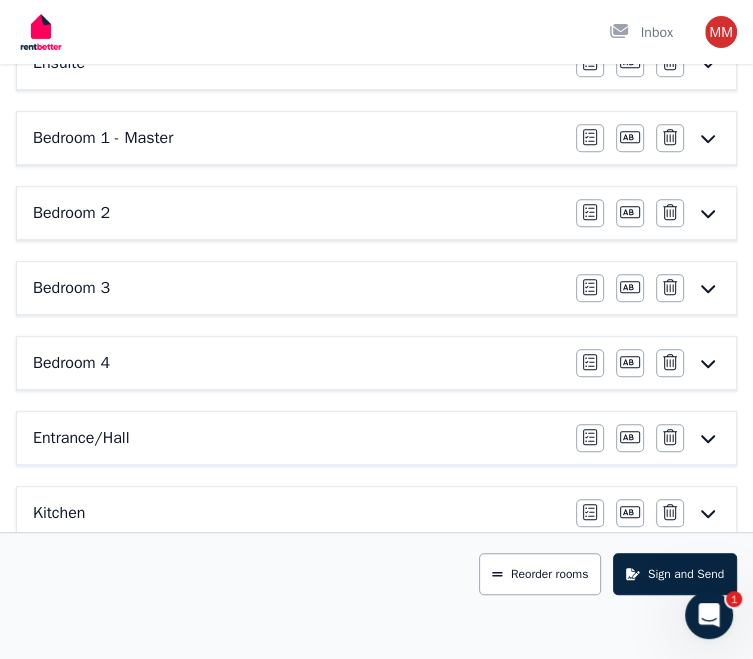 scroll, scrollTop: 491, scrollLeft: 0, axis: vertical 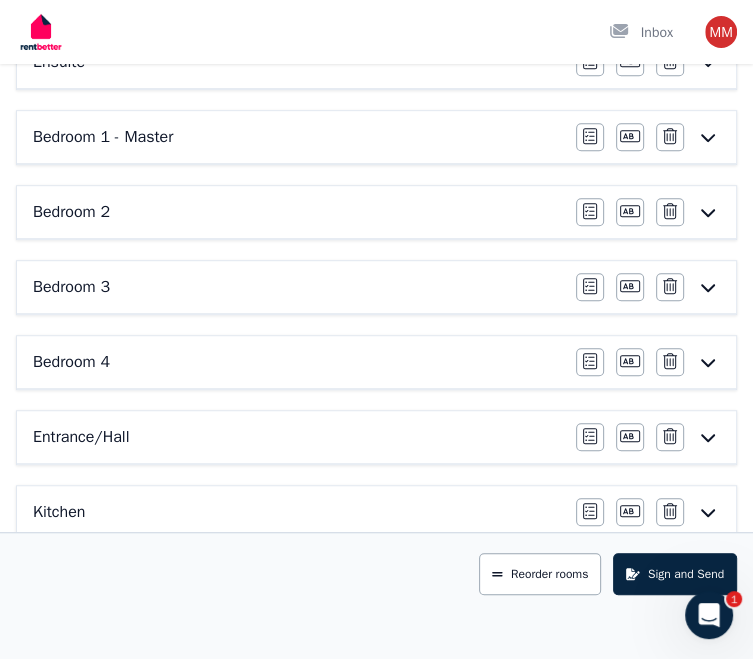 click on "Bedroom 4" at bounding box center (298, 362) 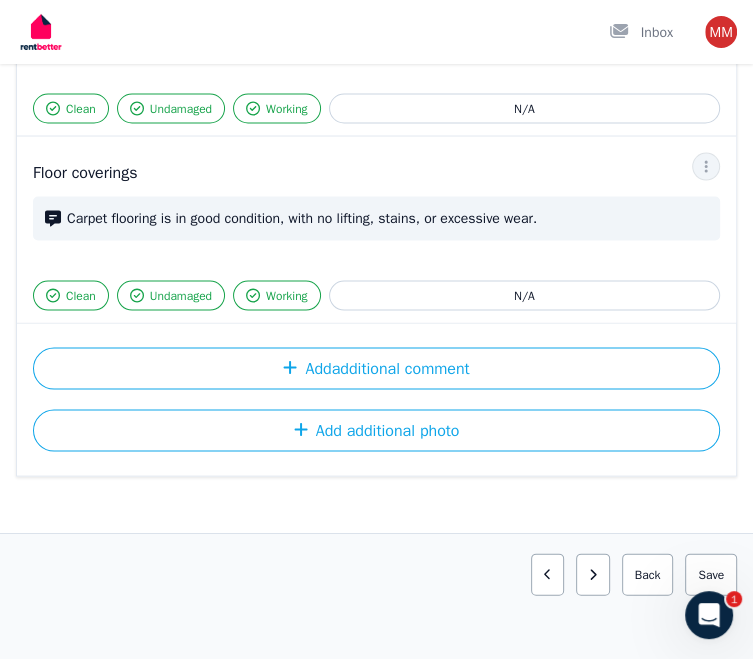 scroll, scrollTop: 2437, scrollLeft: 0, axis: vertical 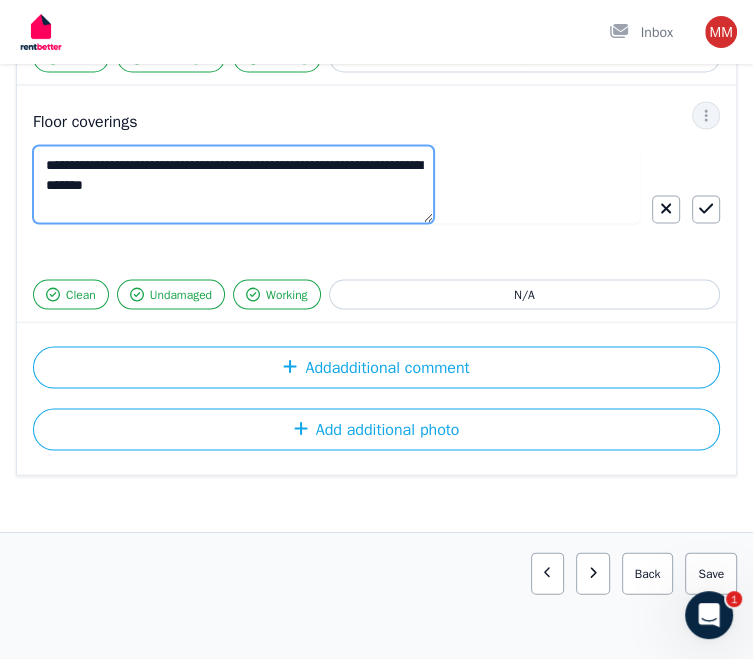 click on "**********" at bounding box center [233, 185] 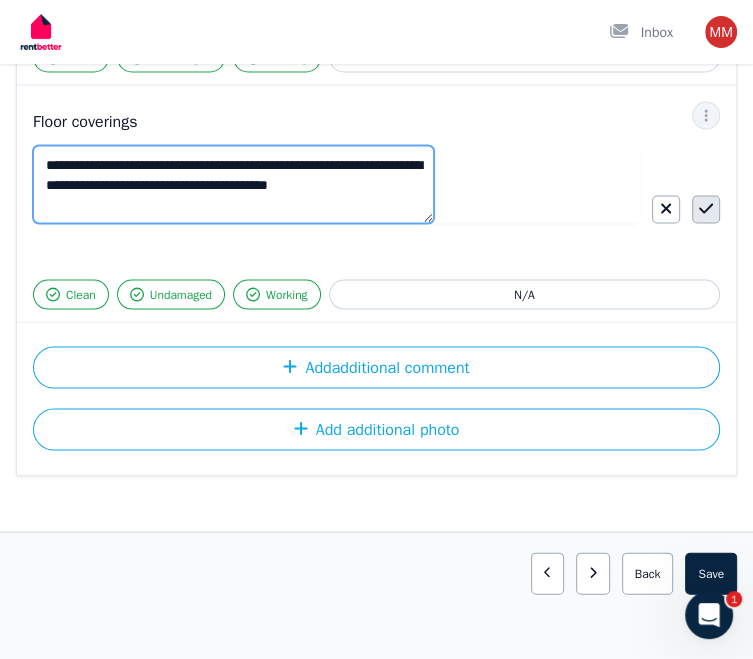type on "**********" 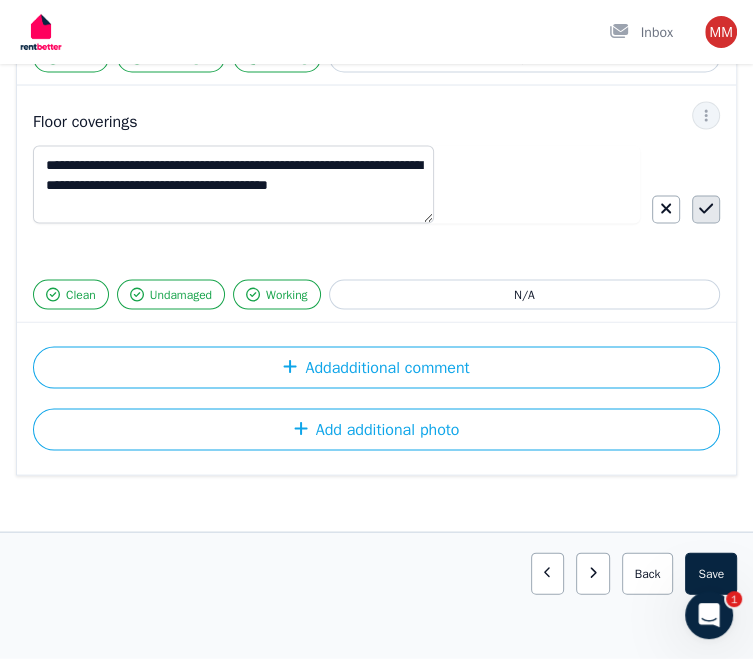 click 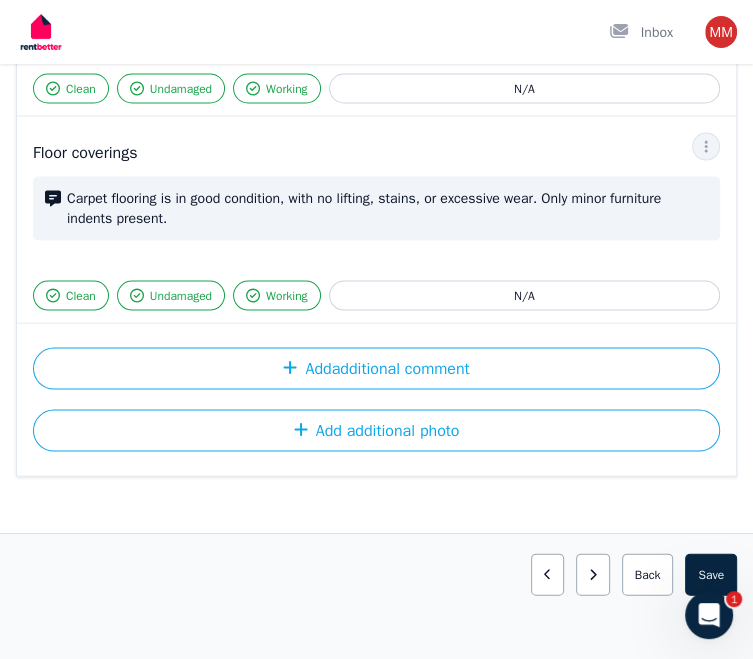 scroll, scrollTop: 2353, scrollLeft: 0, axis: vertical 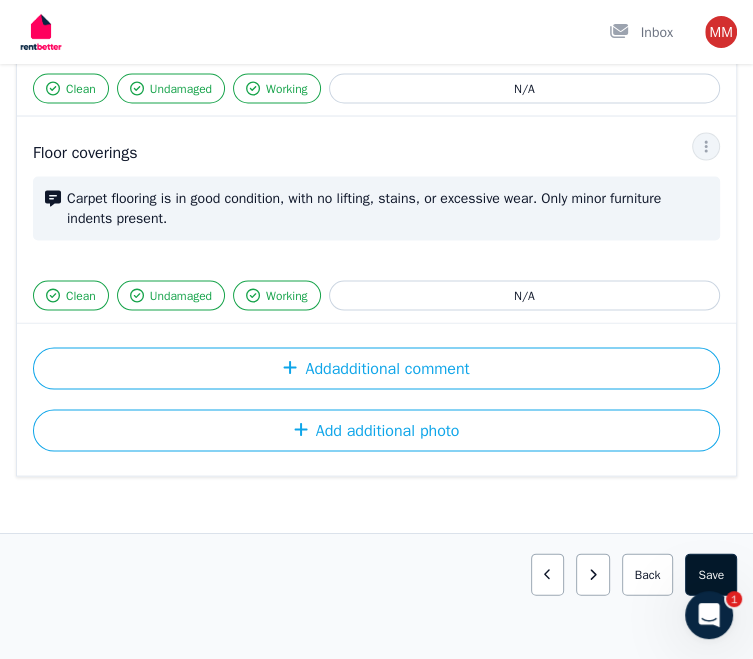 click on "Save   area" at bounding box center [711, 574] 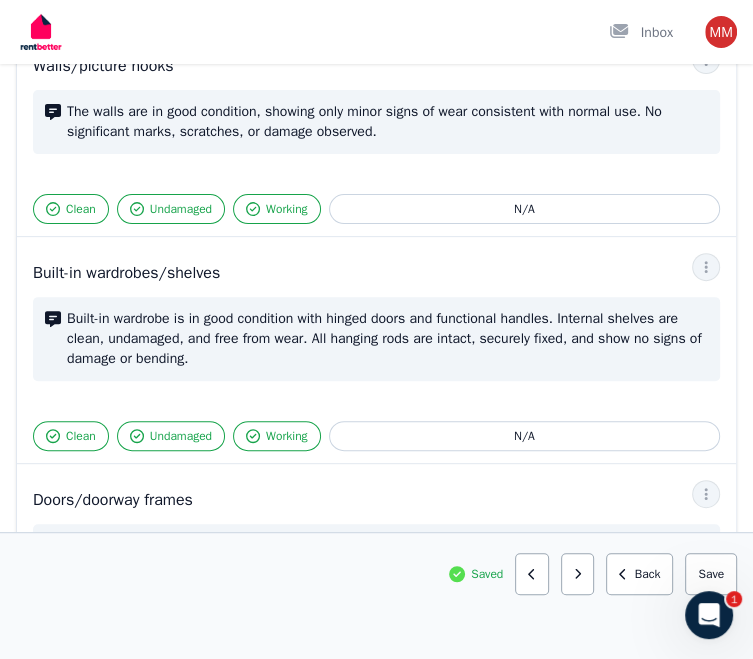 scroll, scrollTop: 0, scrollLeft: 0, axis: both 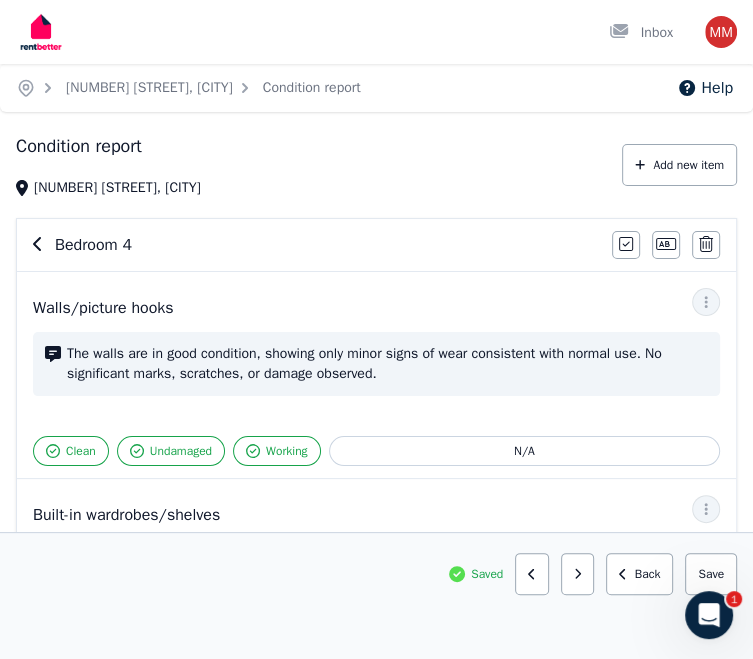 click on "Bedroom 4 Mark all items as good Edit name Delete" at bounding box center [376, 245] 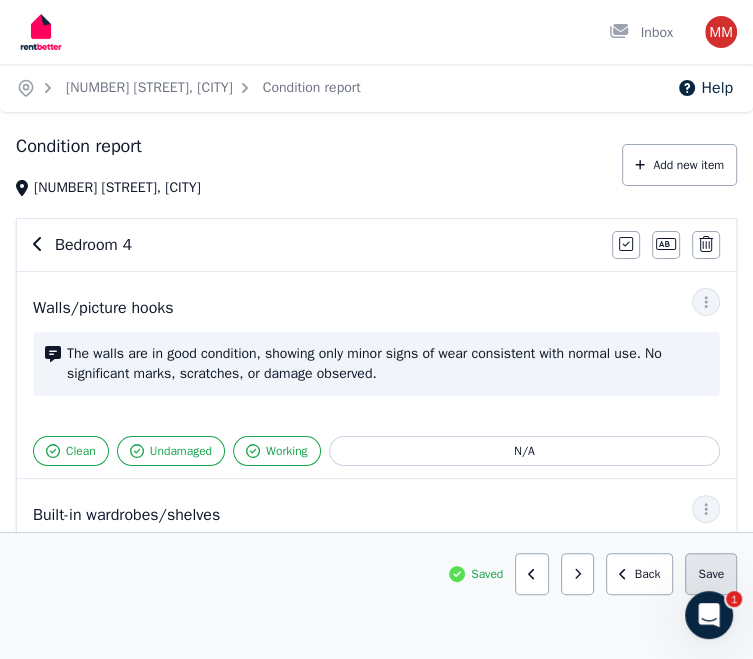 click on "area" at bounding box center (0, 0) 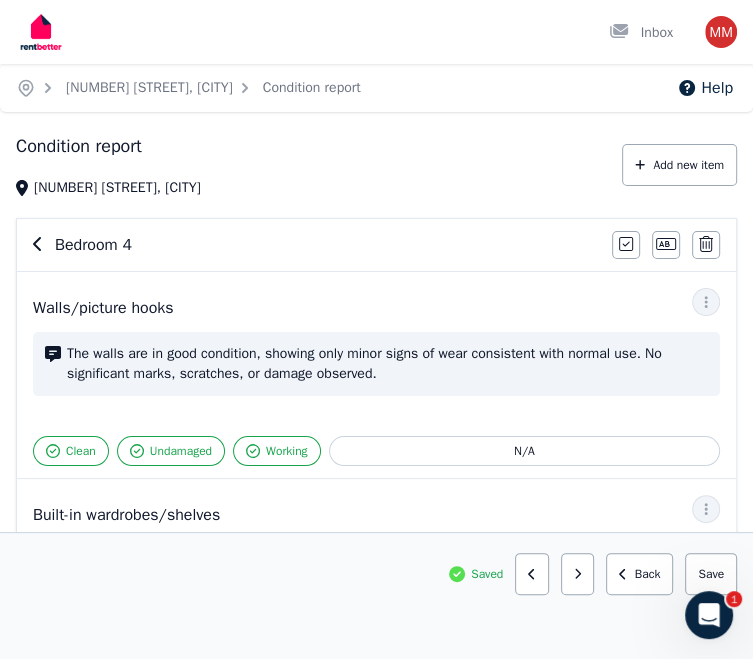click 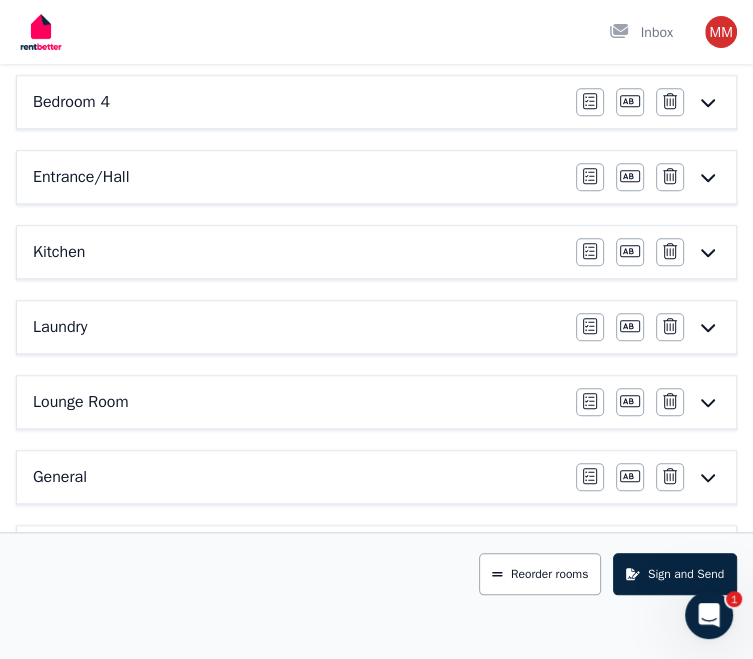 scroll, scrollTop: 752, scrollLeft: 0, axis: vertical 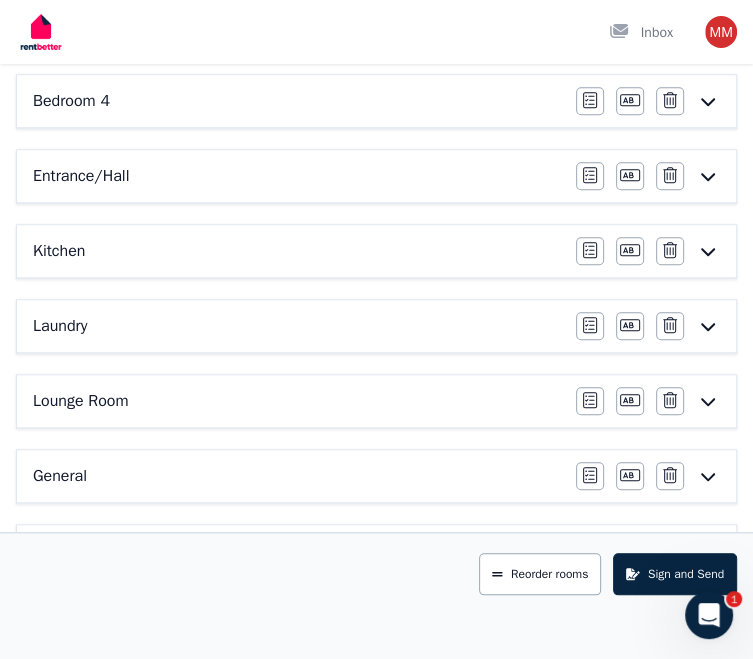 click on "Media Room" at bounding box center (298, 551) 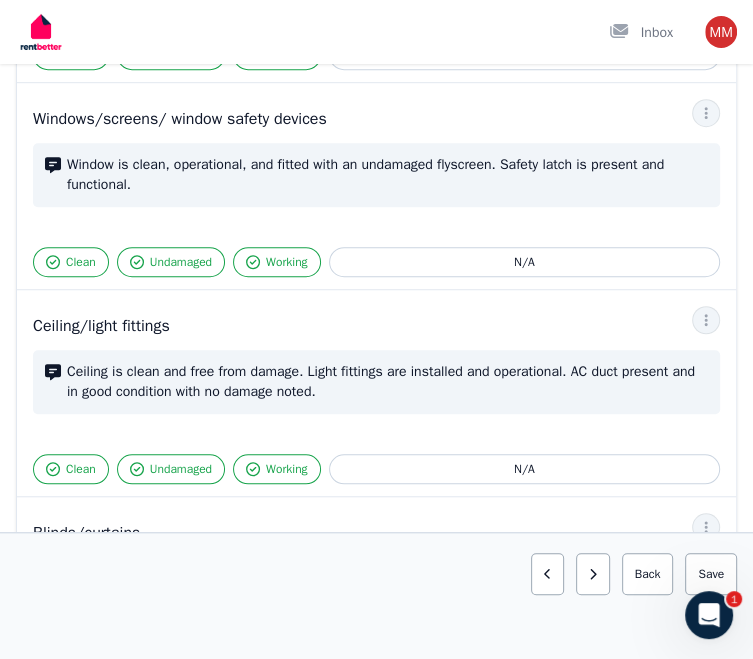 scroll, scrollTop: 0, scrollLeft: 0, axis: both 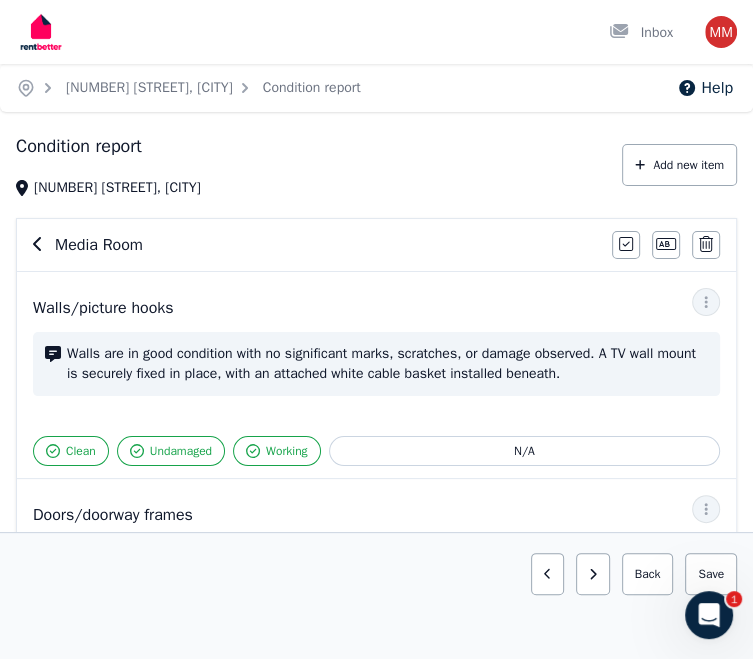 click at bounding box center [38, 245] 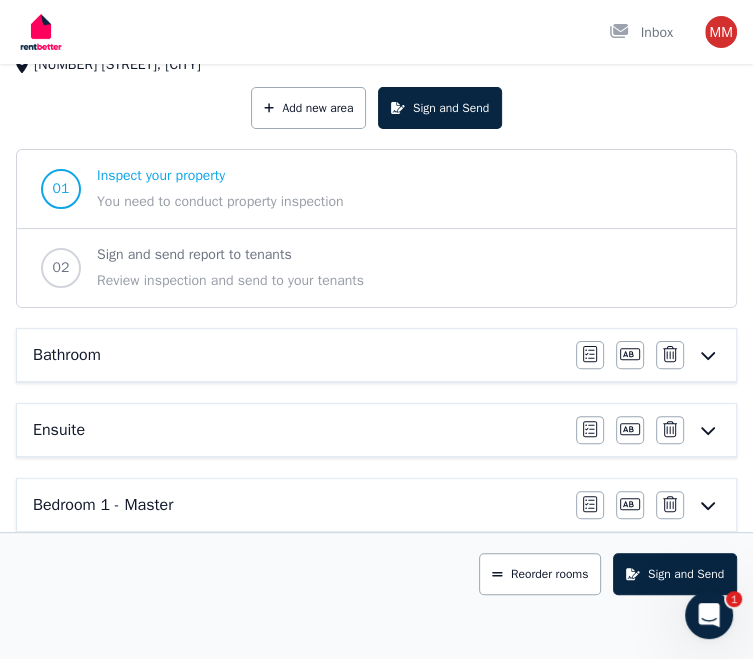 scroll, scrollTop: 152, scrollLeft: 0, axis: vertical 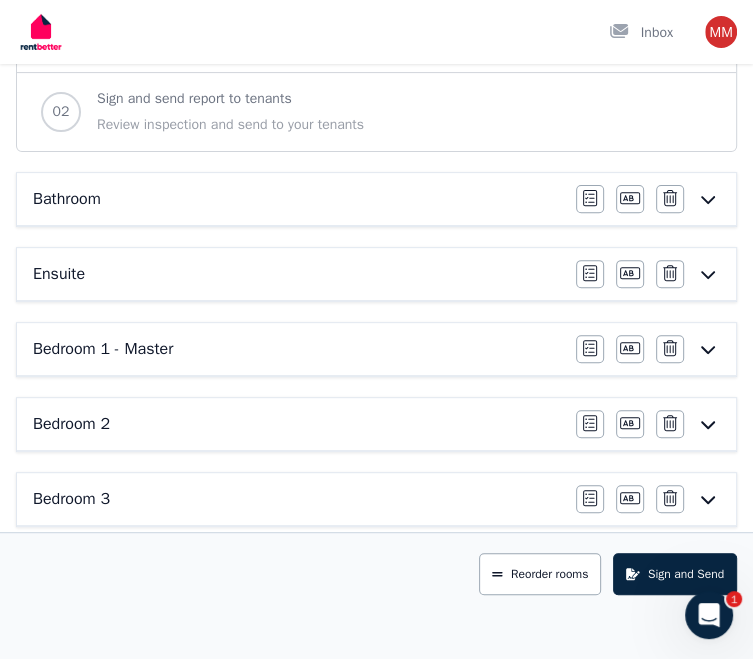 click on "Bedroom 1 - Master" at bounding box center [298, 349] 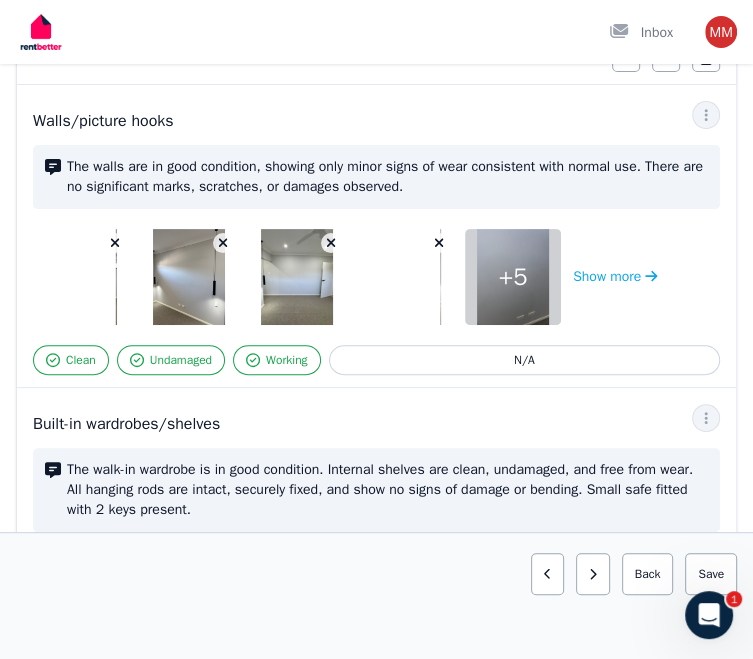 scroll, scrollTop: 247, scrollLeft: 0, axis: vertical 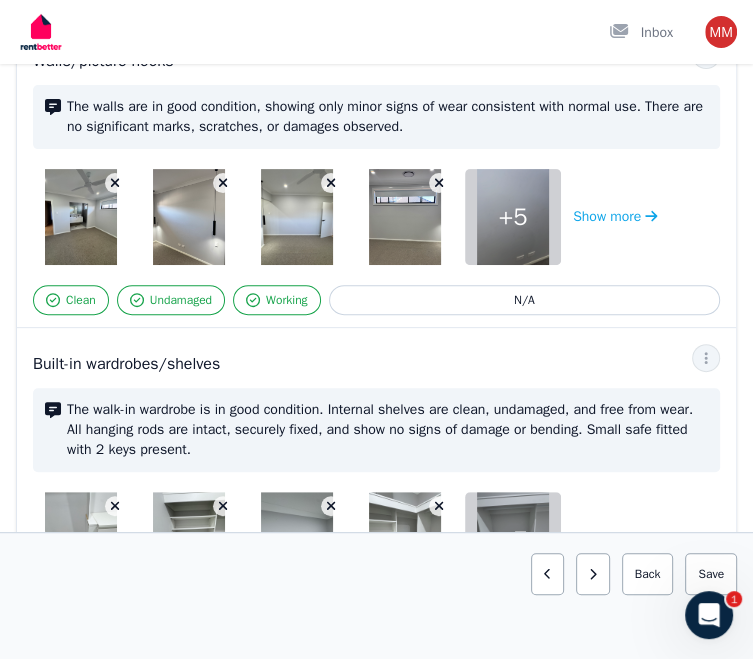 click at bounding box center [81, 217] 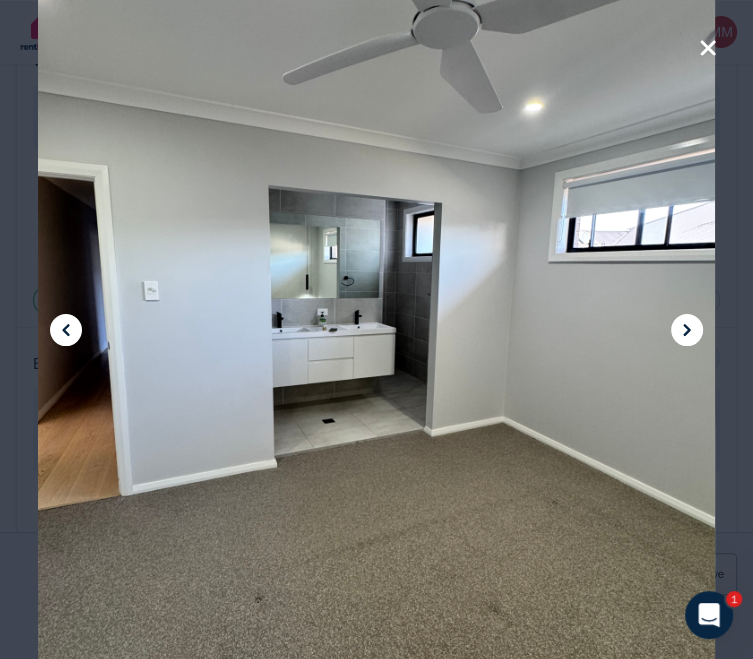 click at bounding box center [687, 330] 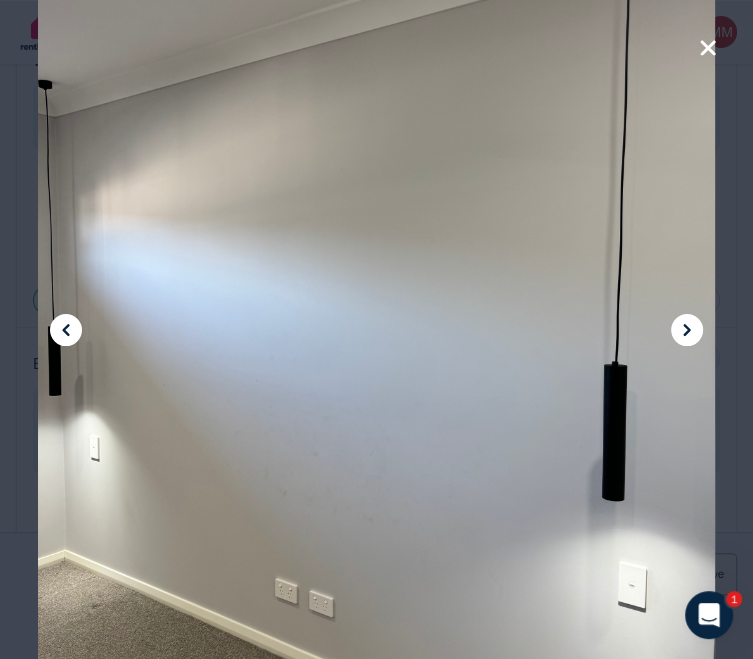 click at bounding box center (687, 330) 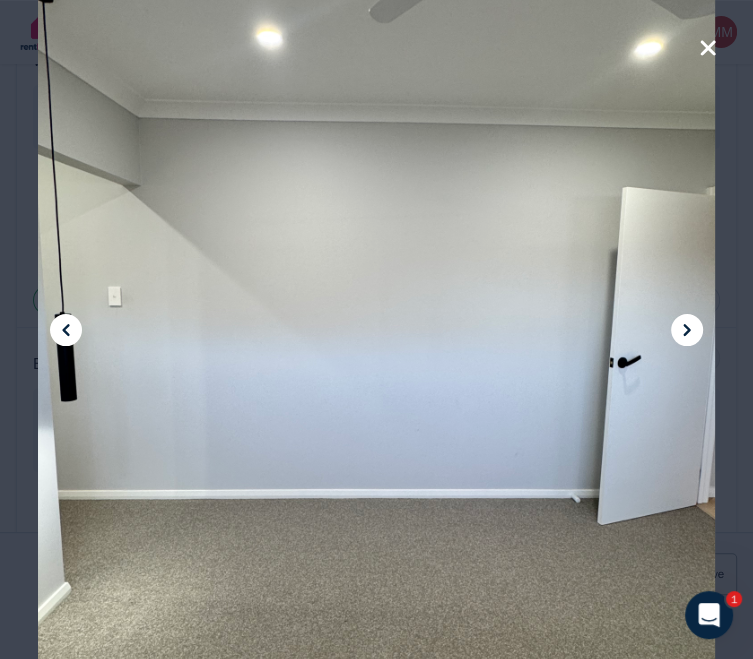 click 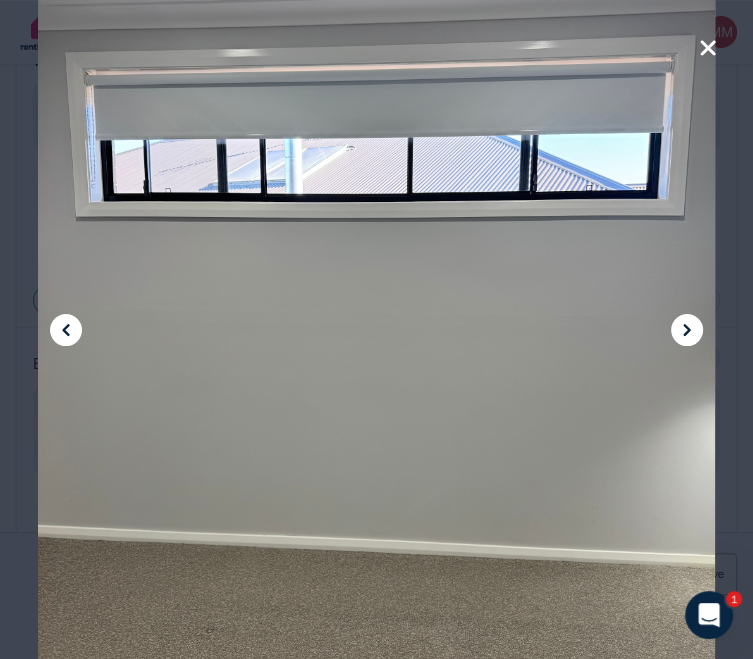 click 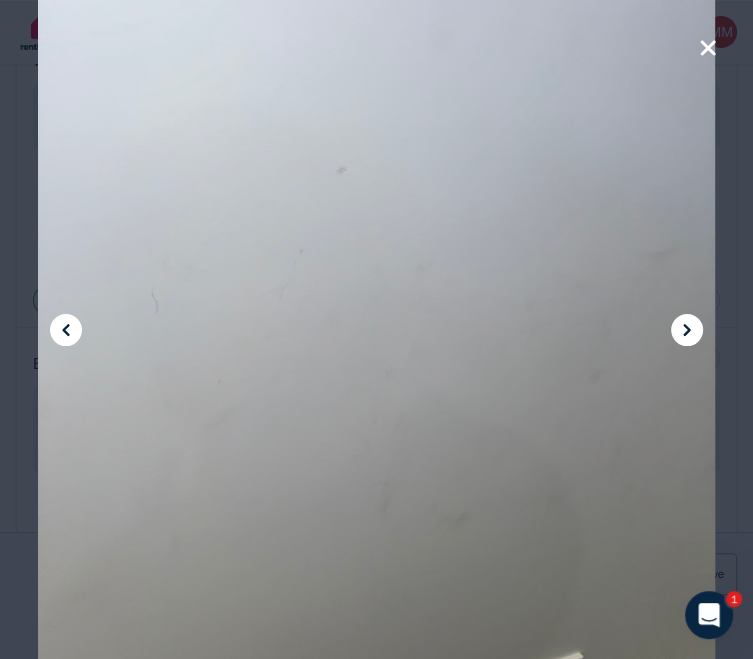 click 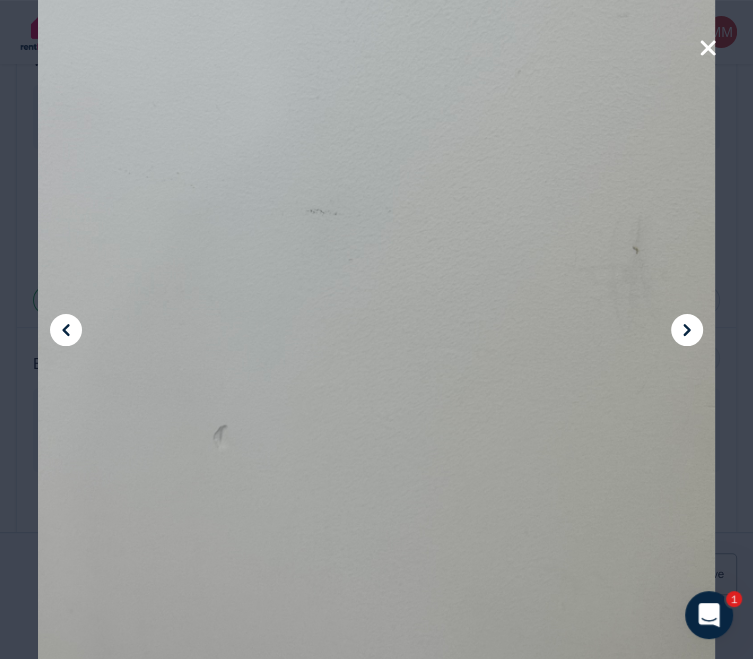 click 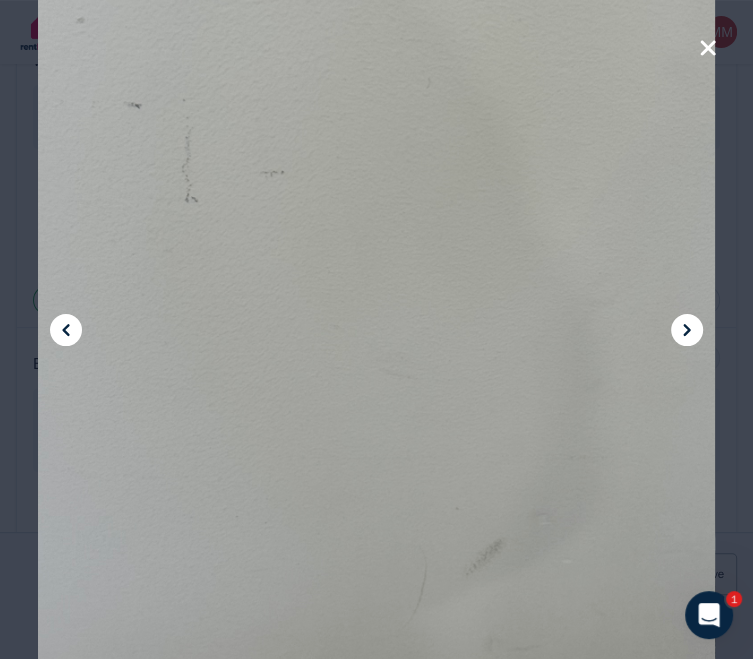 click 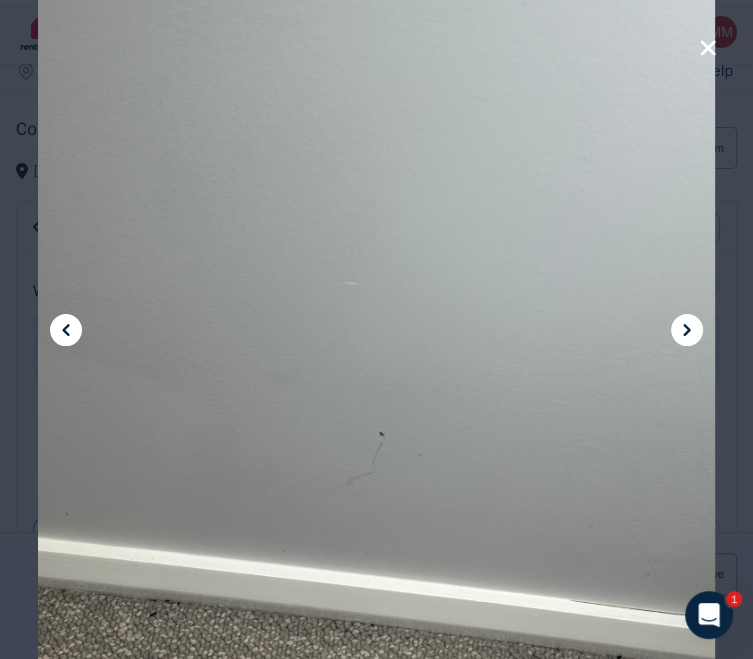 scroll, scrollTop: 0, scrollLeft: 0, axis: both 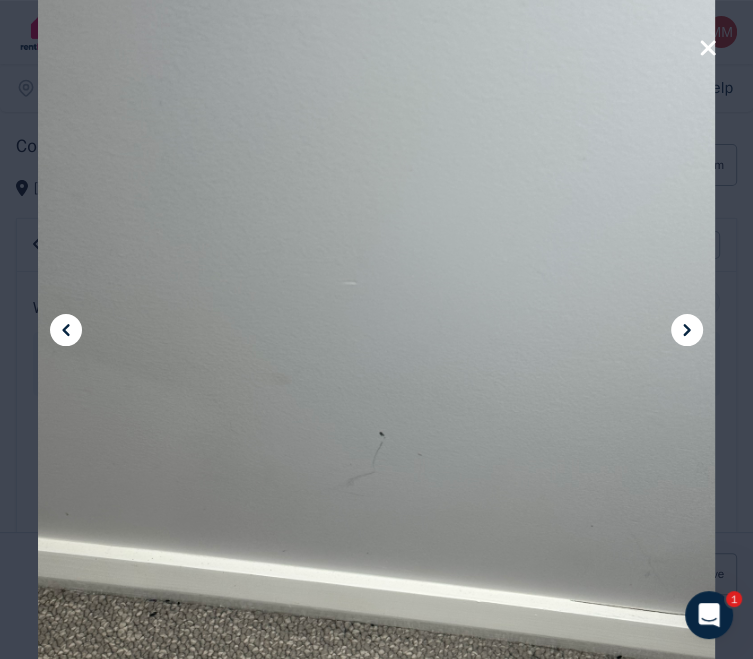 type 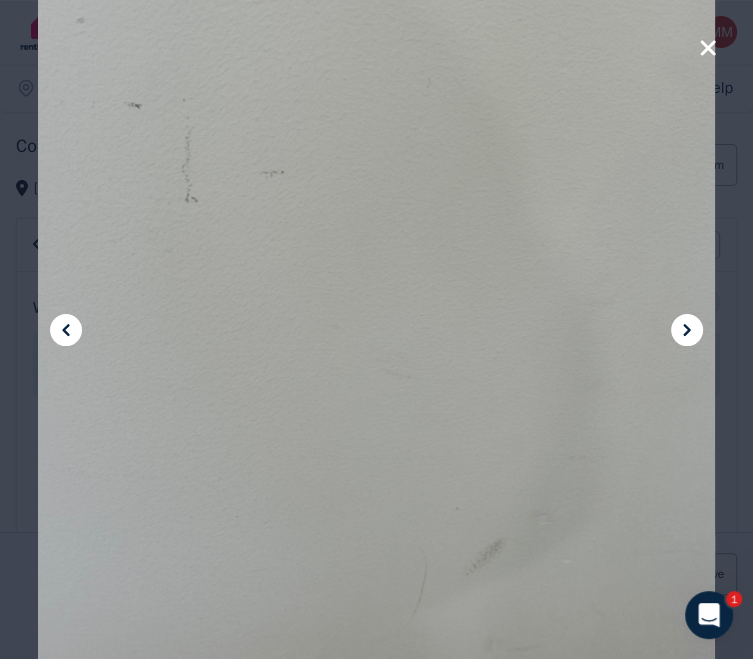 click 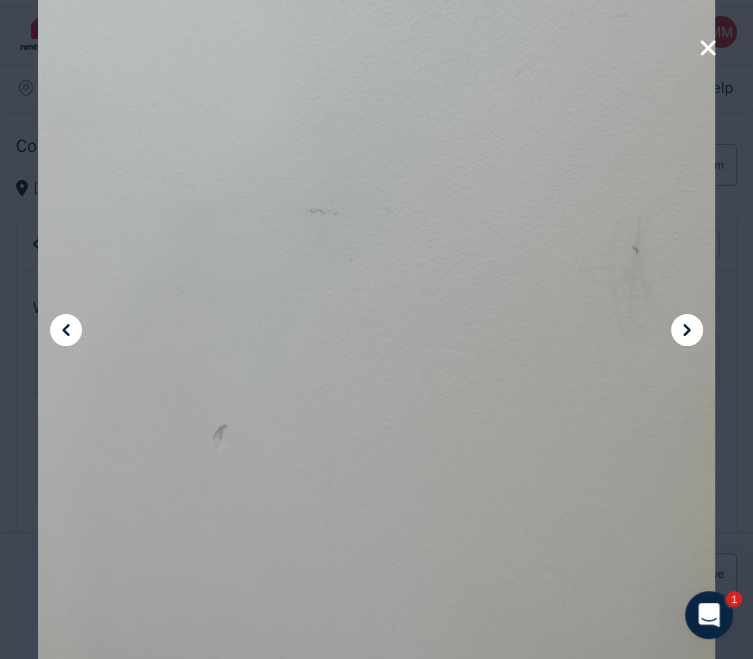 click 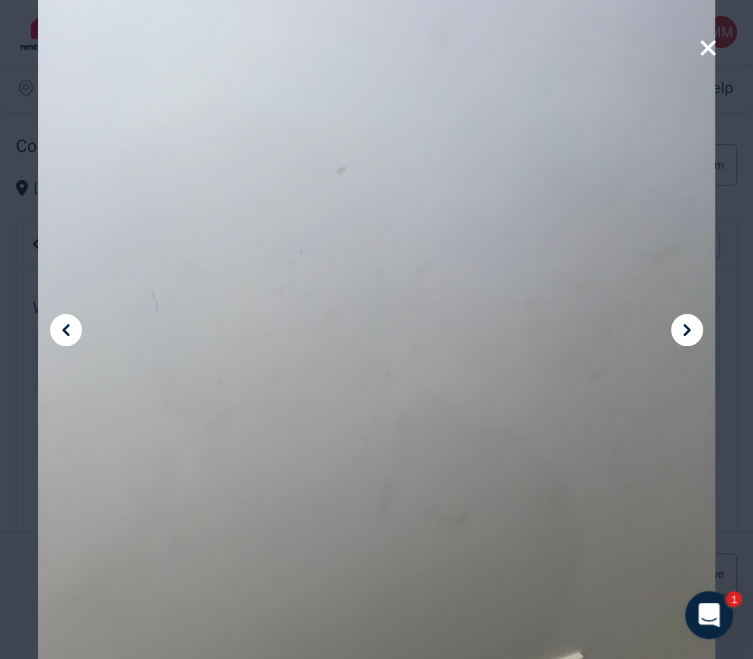 click 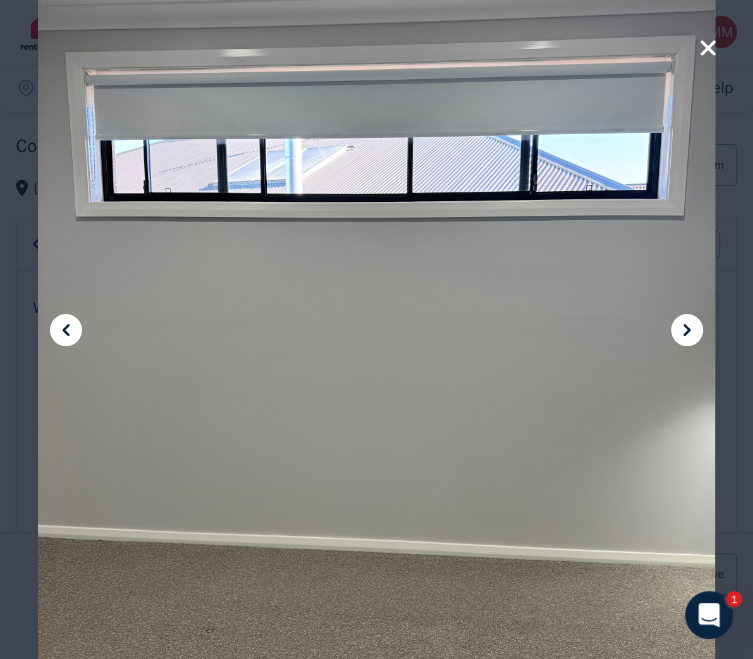 click 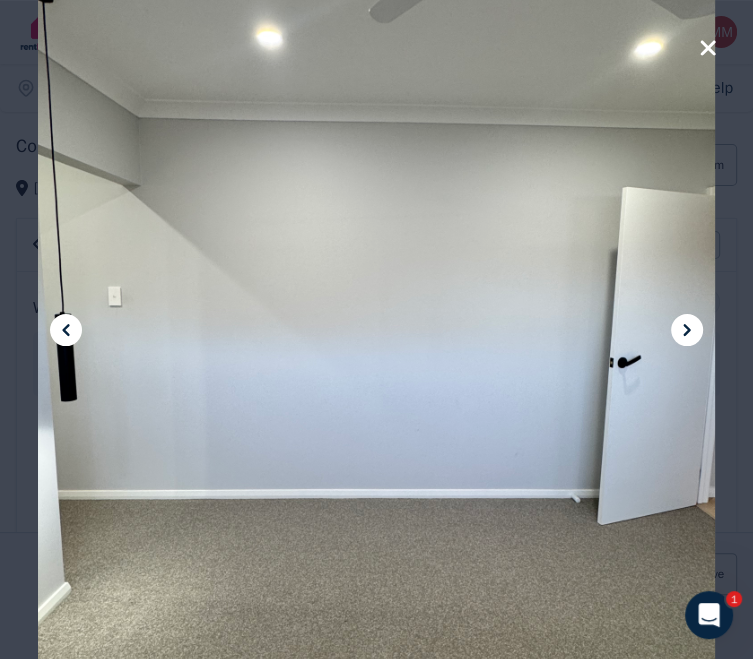 click 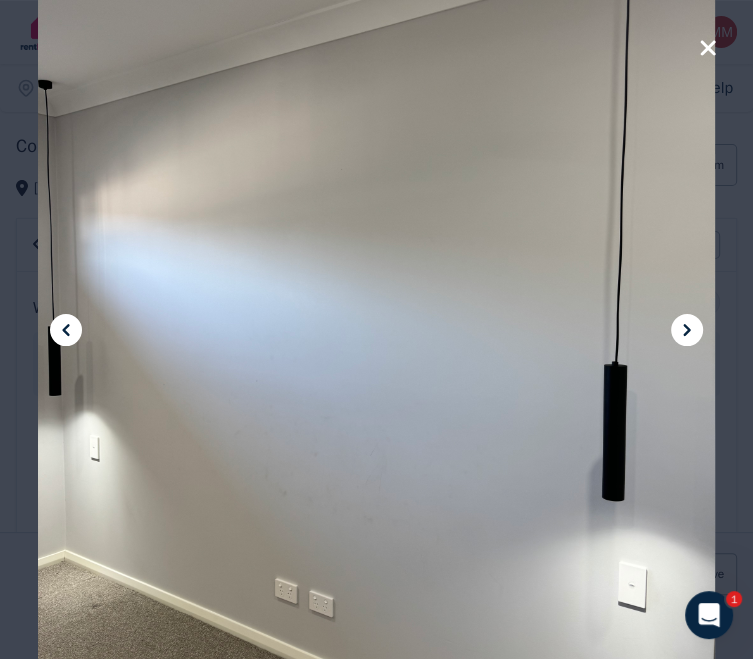 click 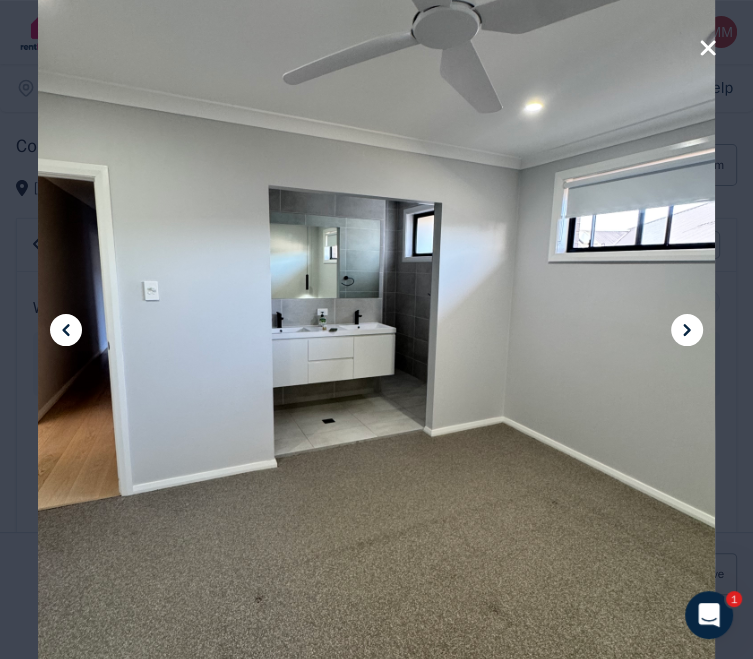 click 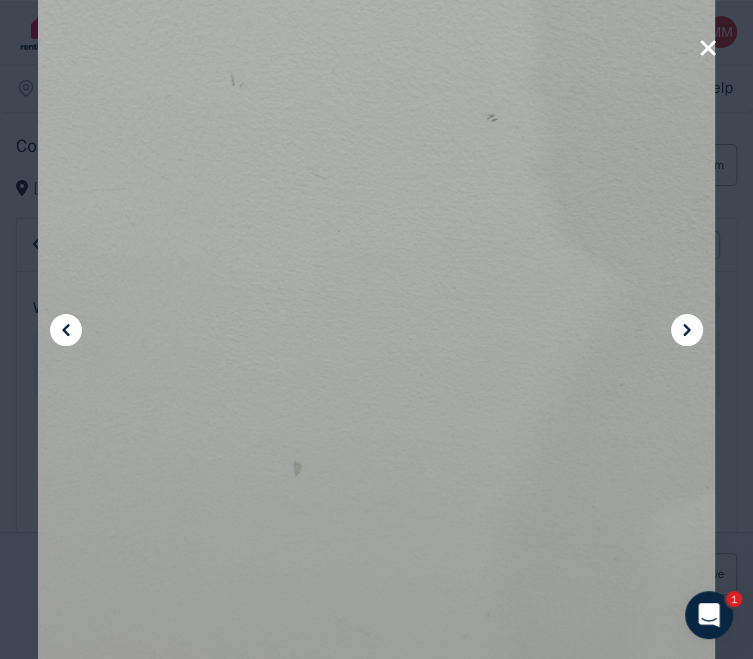 click 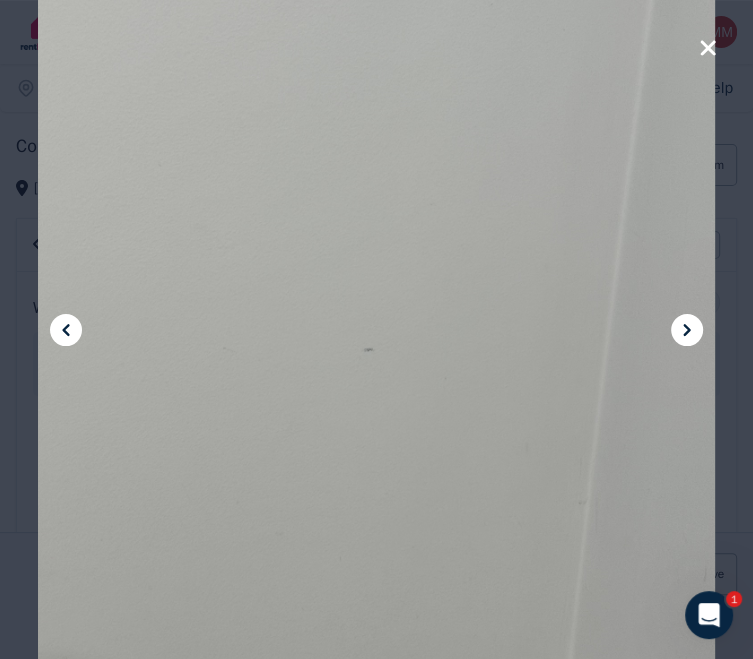 click 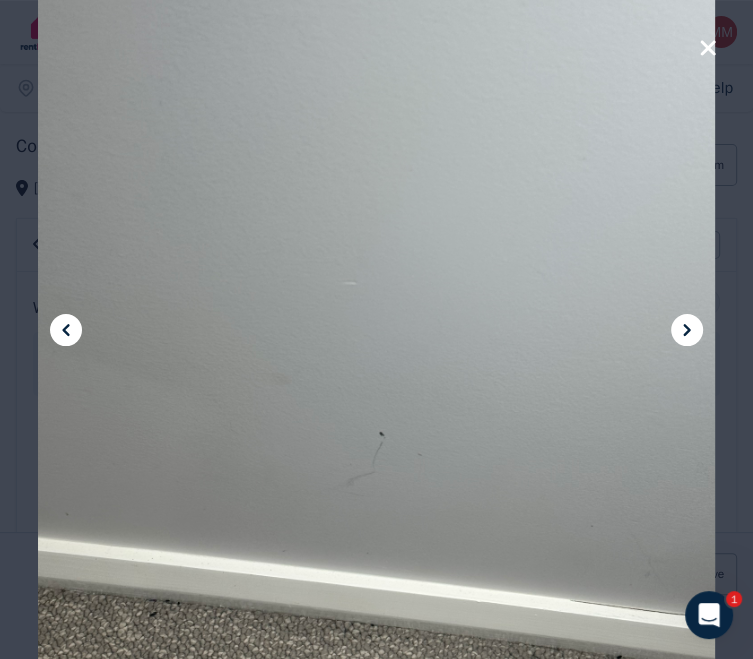 click 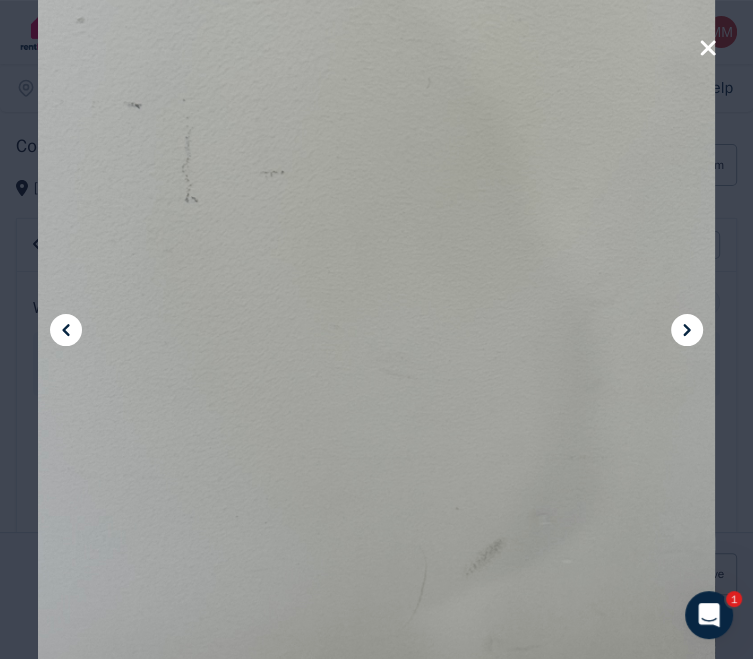 click 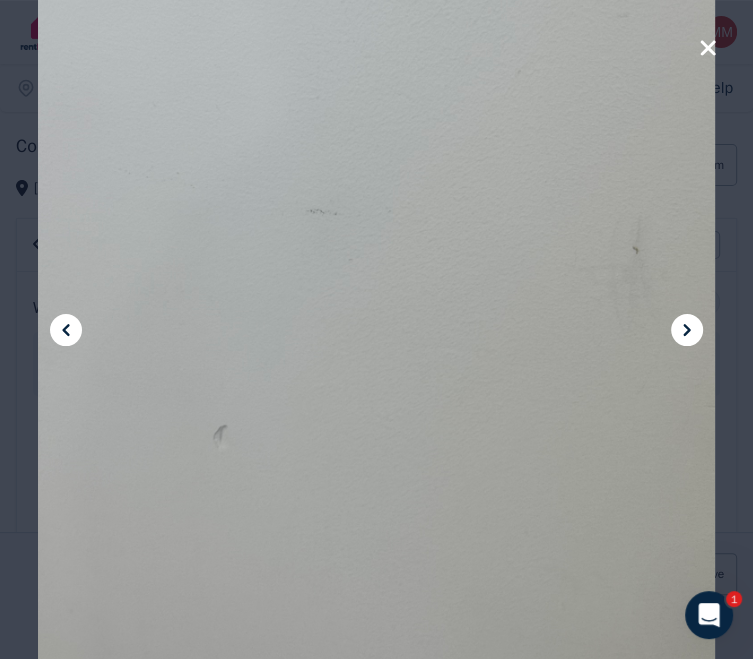 click 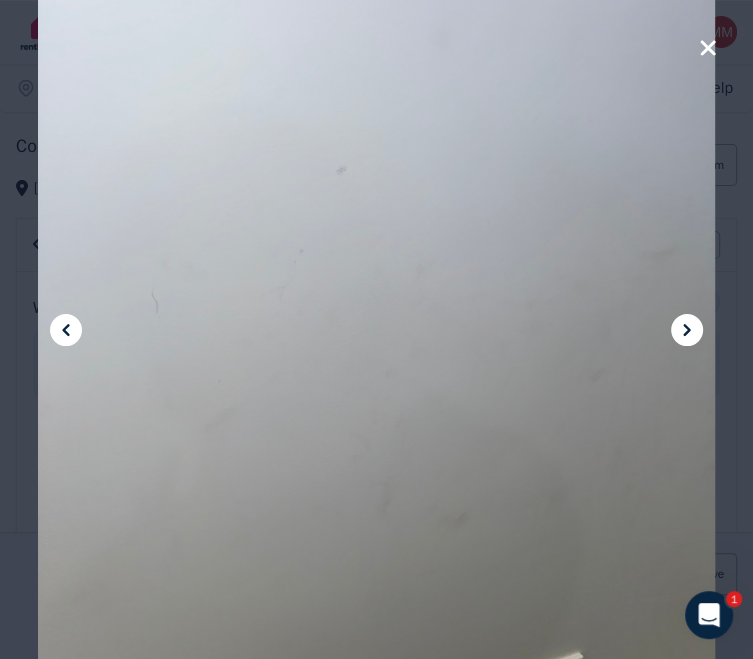 click 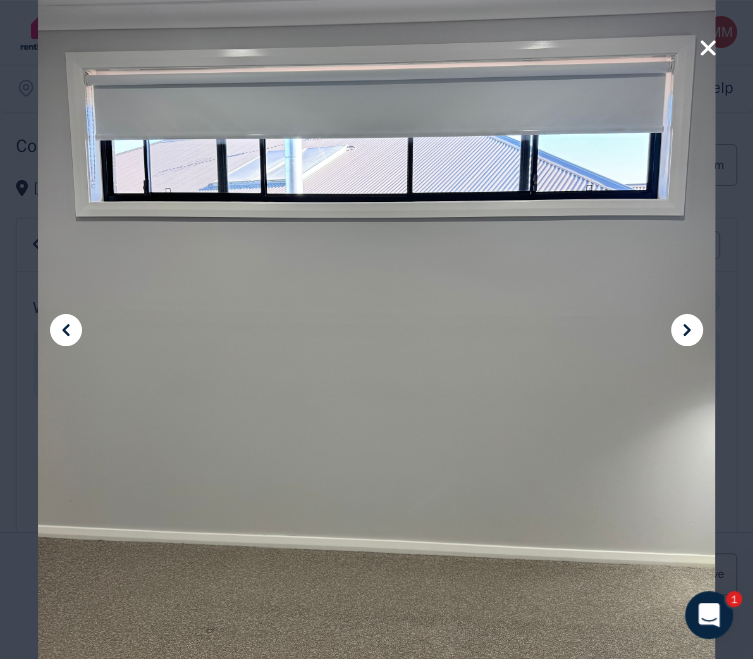 click 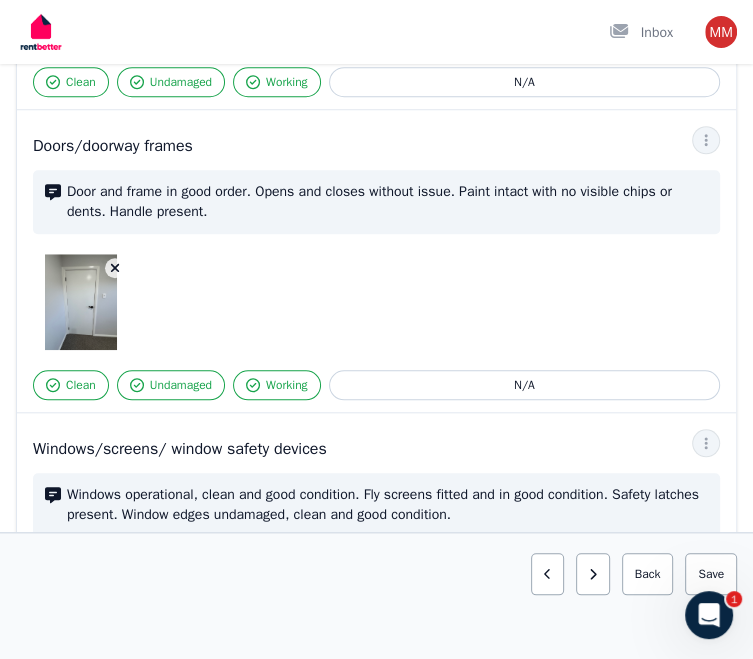scroll, scrollTop: 788, scrollLeft: 0, axis: vertical 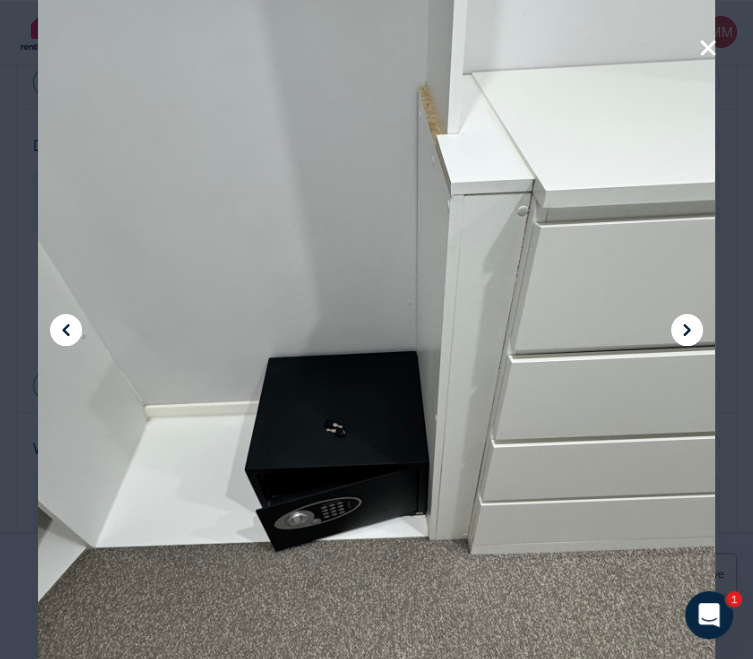click 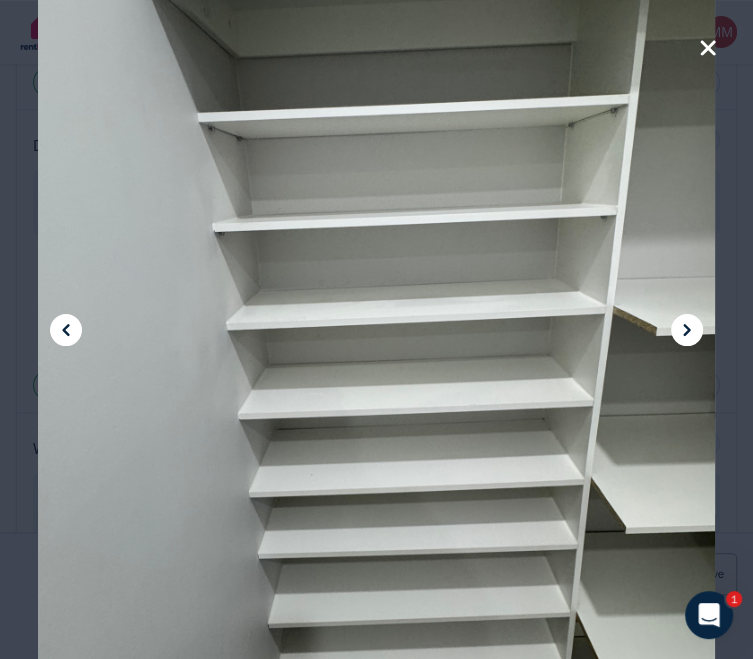 click 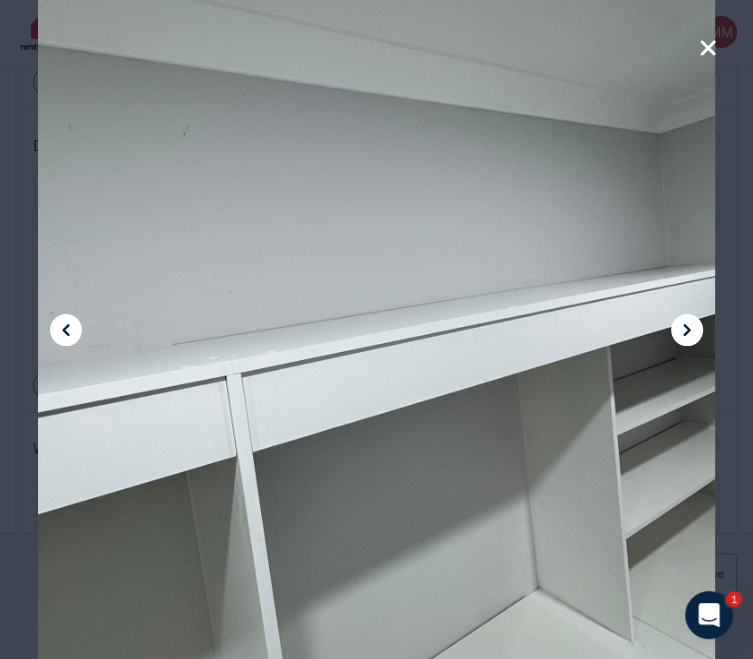 click 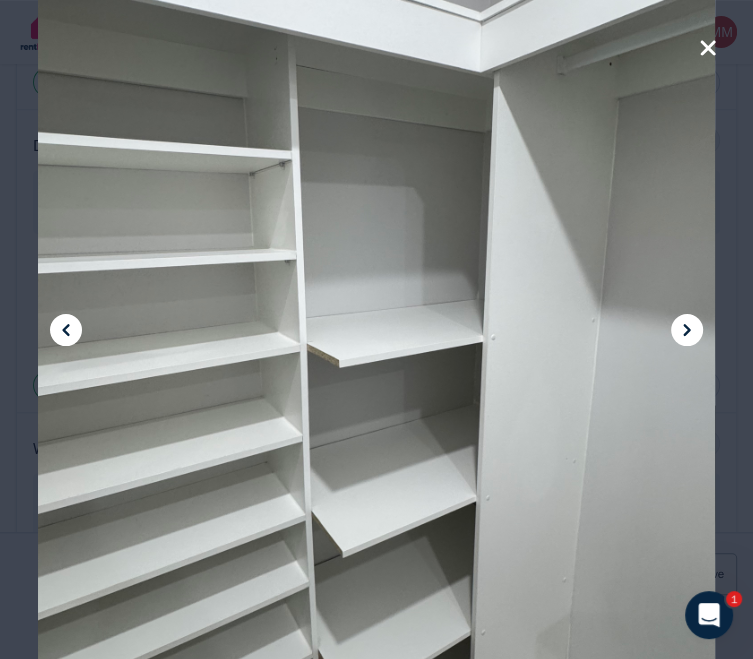click 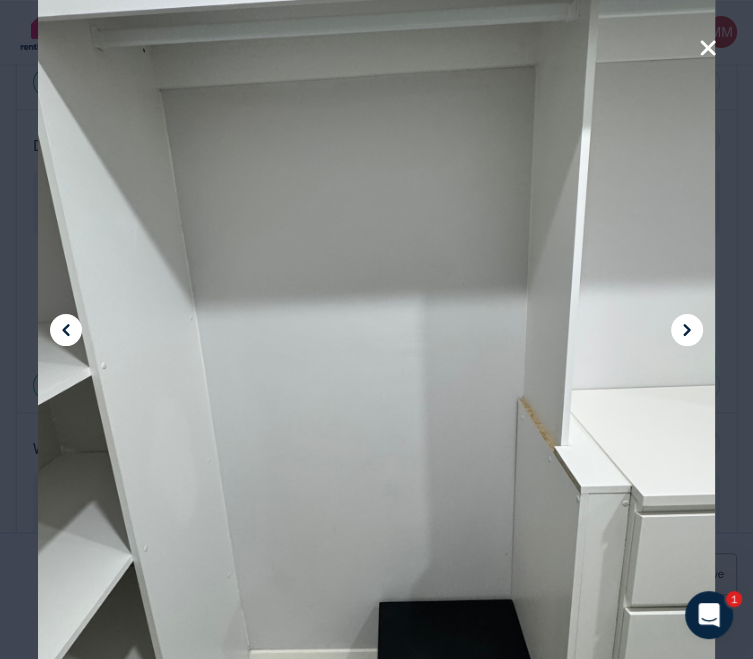 click 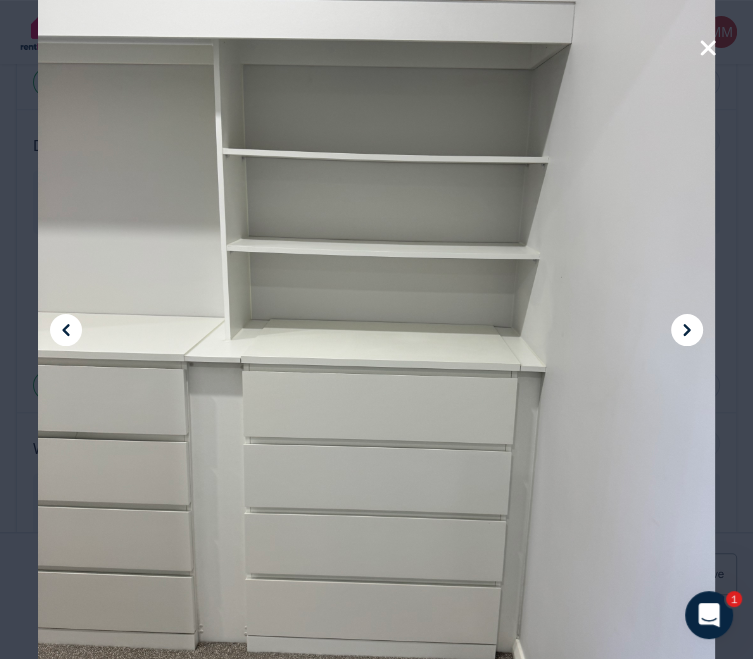 click 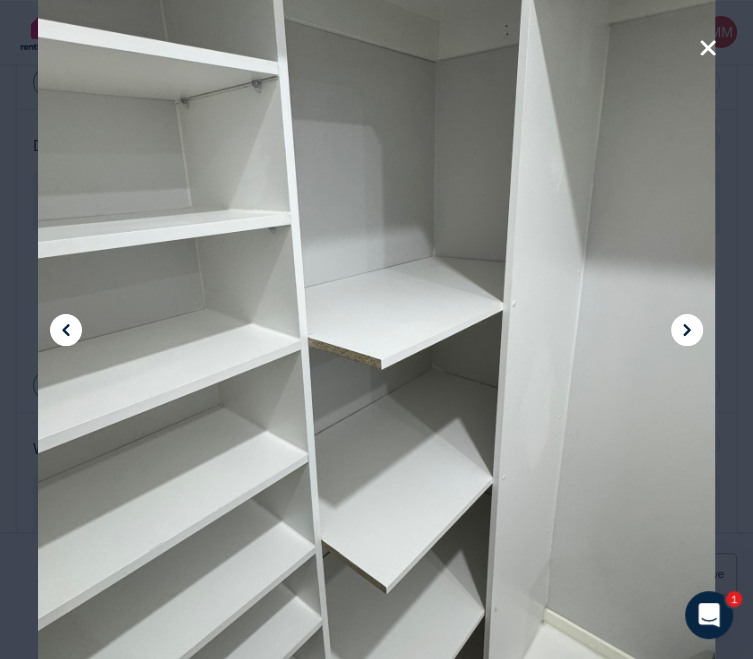 click 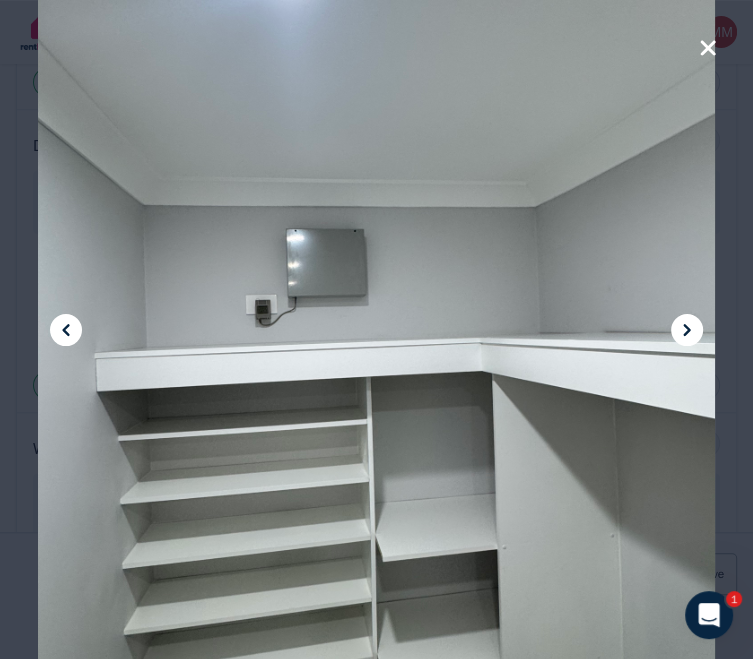 click 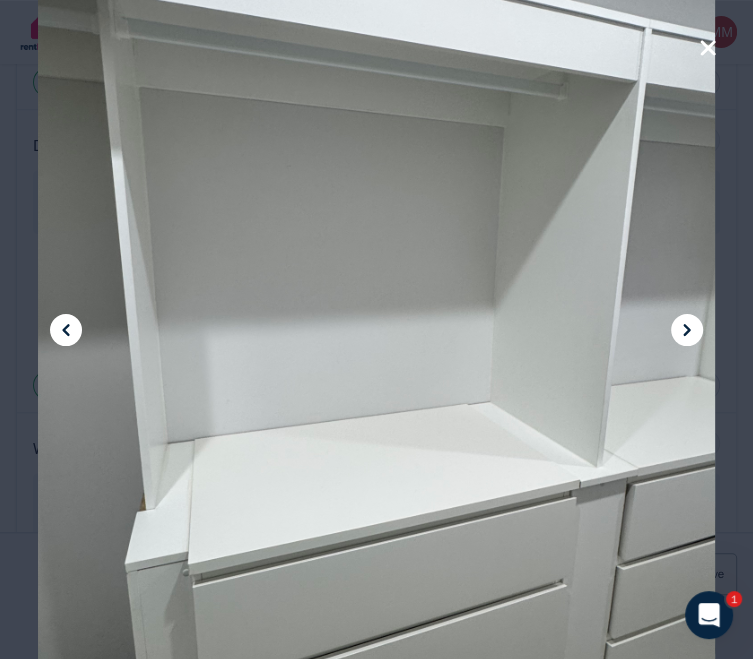 click 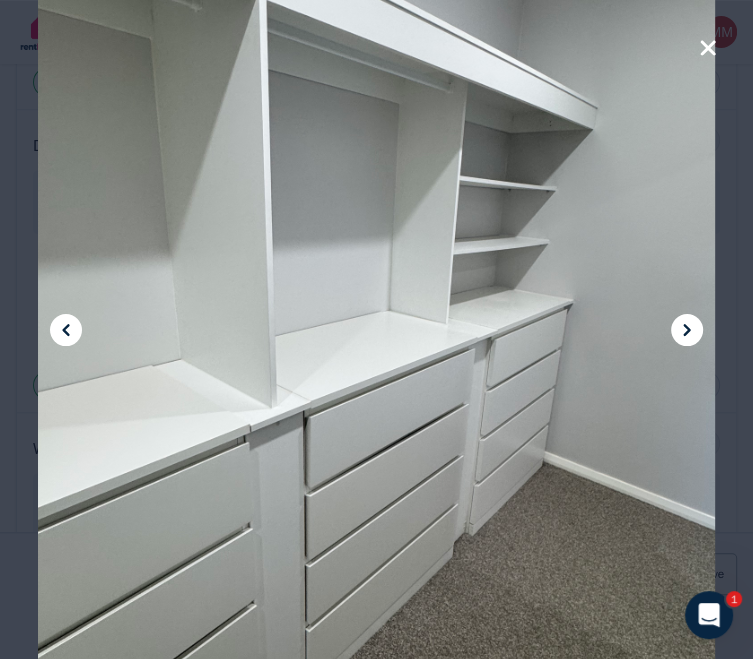 click 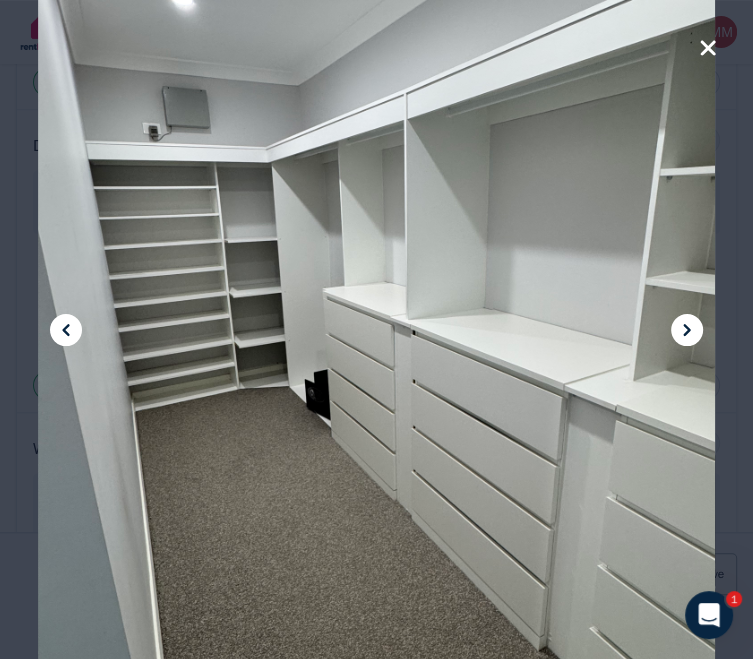 click 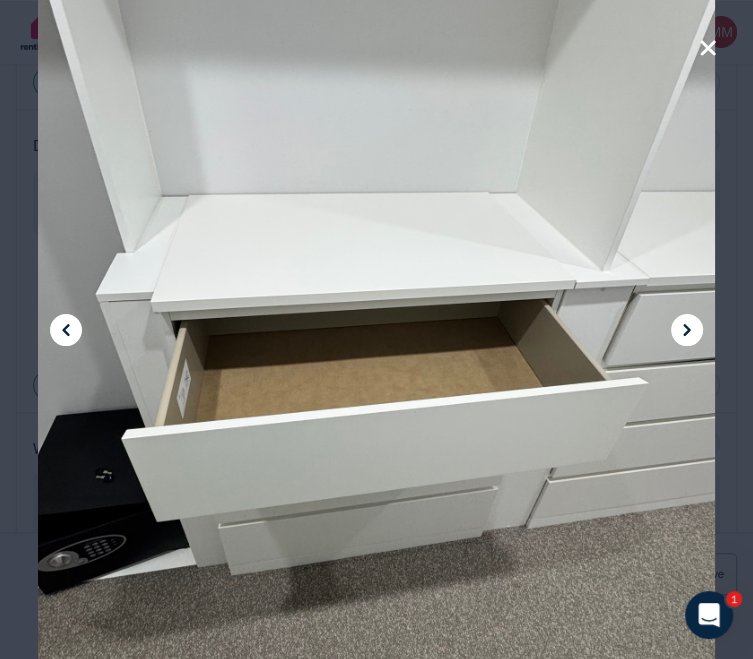click 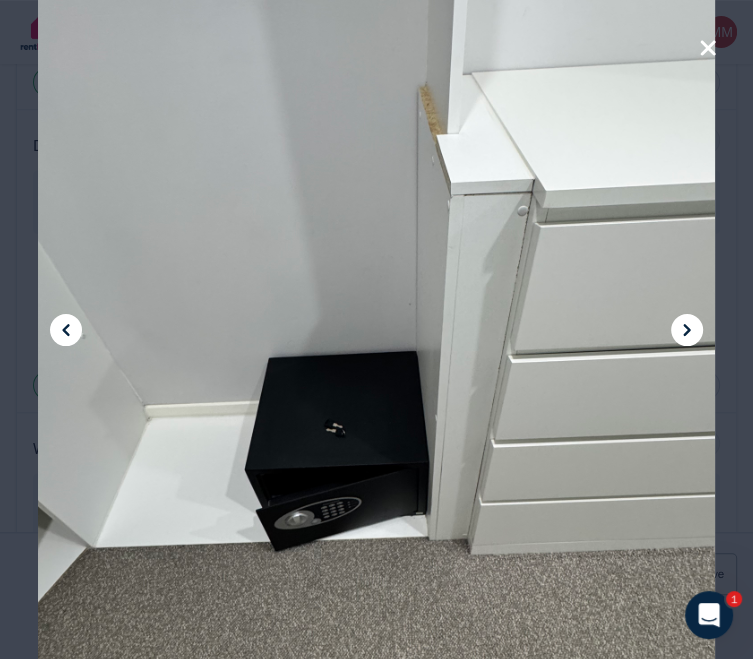 click 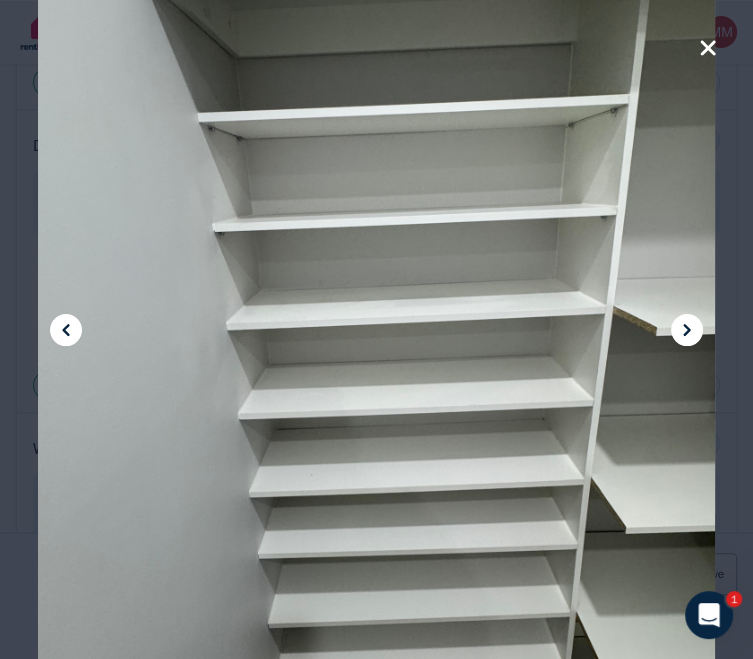 click 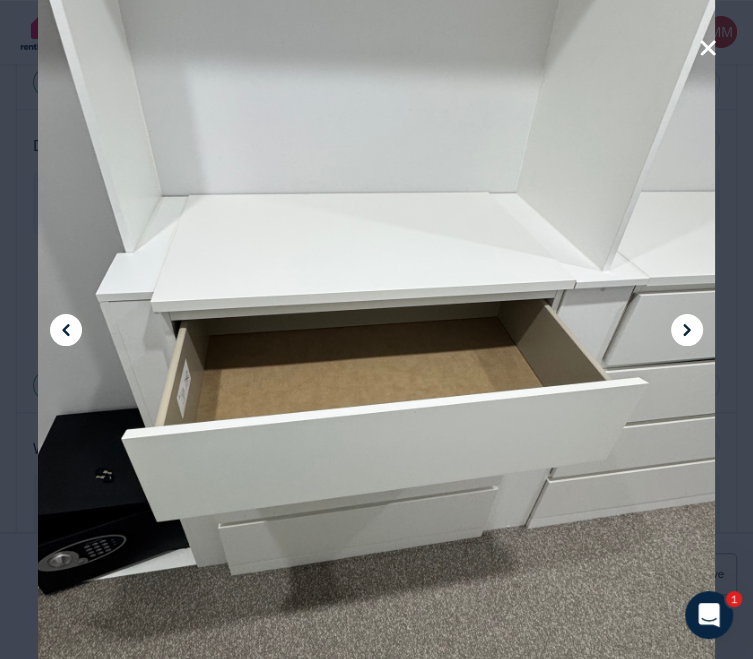 click 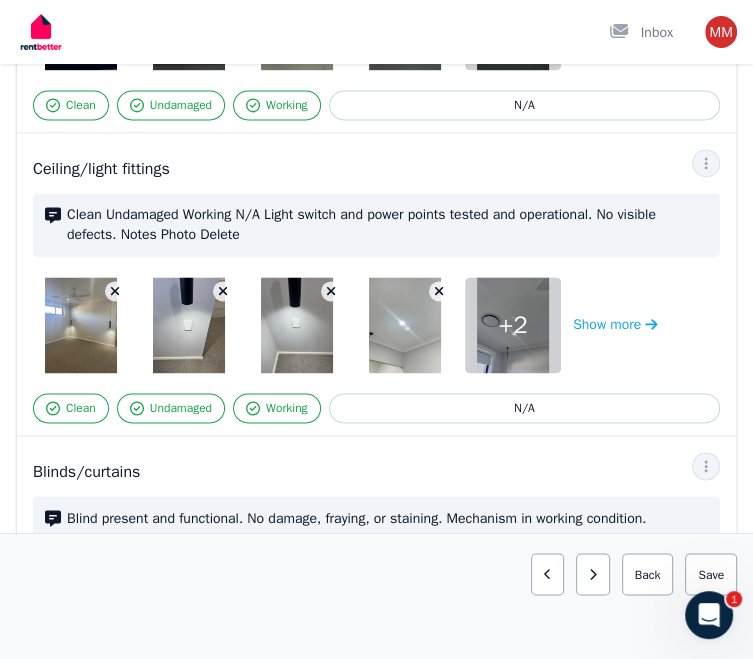 scroll, scrollTop: 1479, scrollLeft: 0, axis: vertical 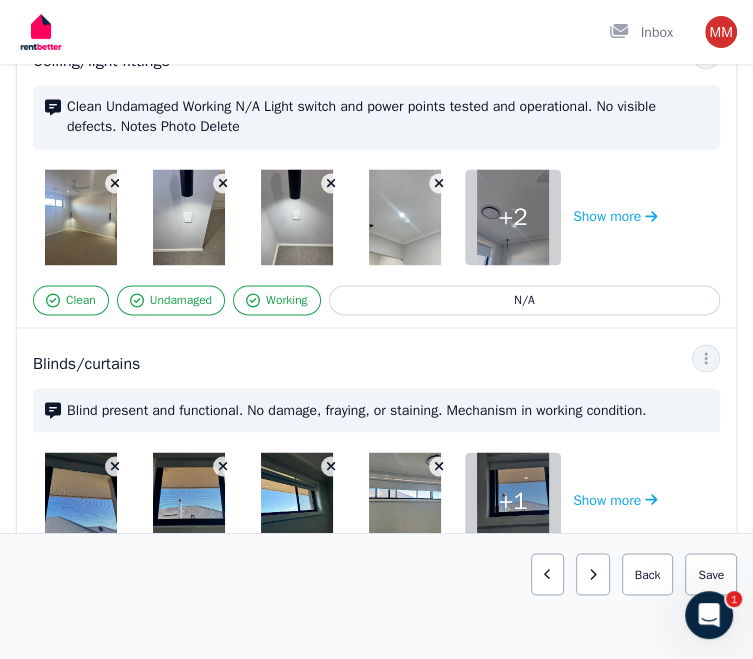 click at bounding box center (81, -389) 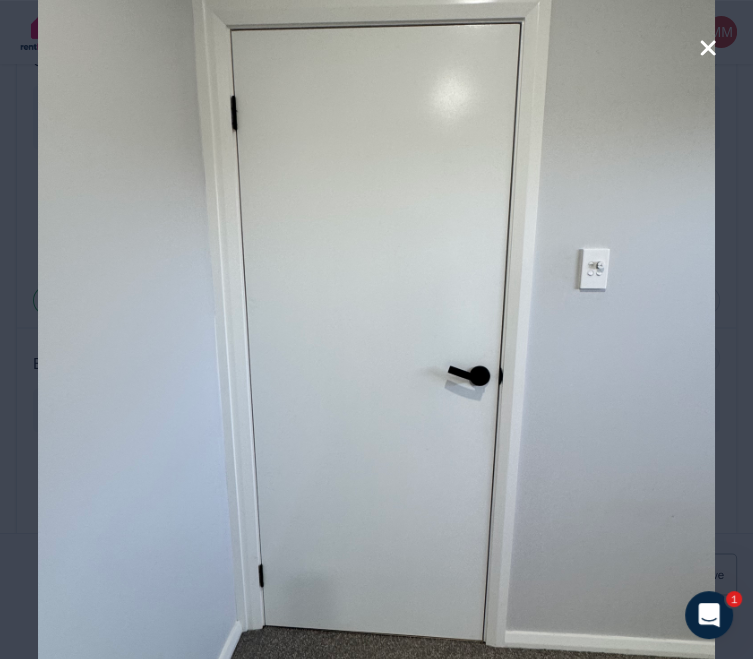 click 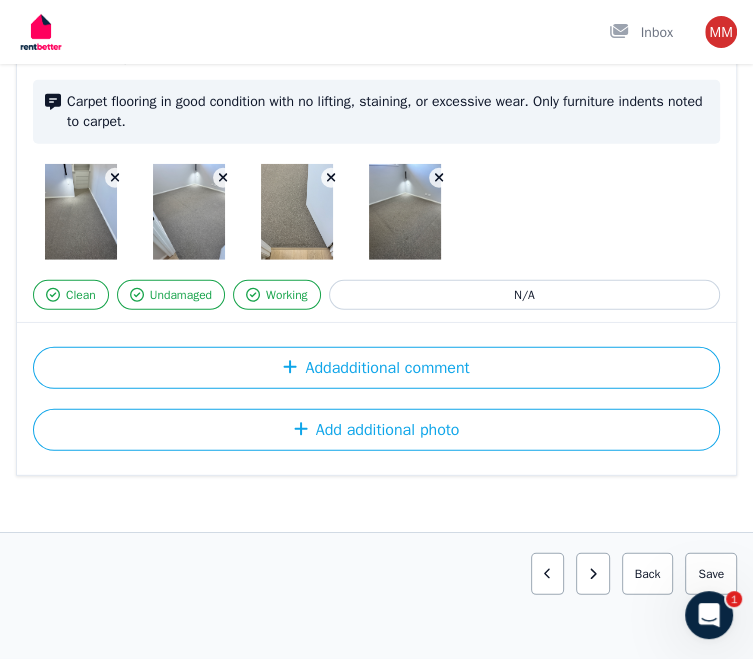scroll, scrollTop: 3558, scrollLeft: 0, axis: vertical 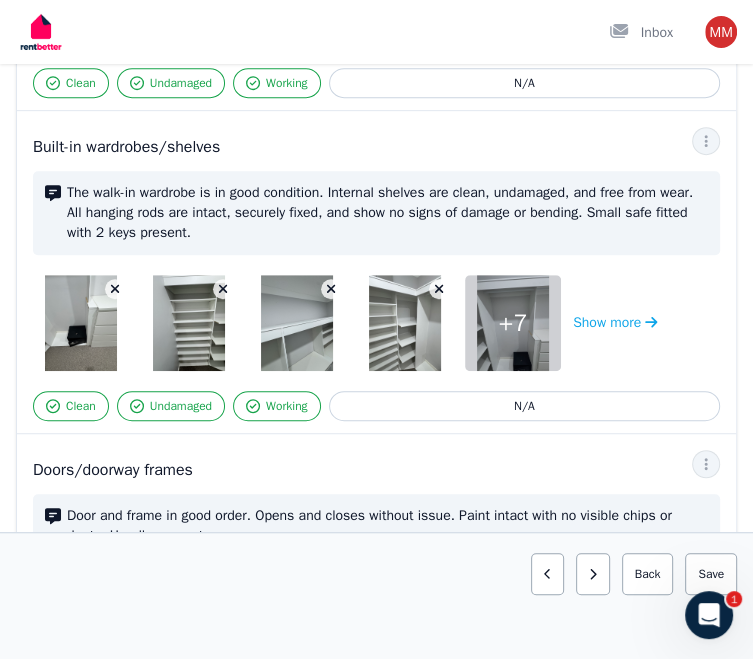 click on "Show more" at bounding box center [615, 0] 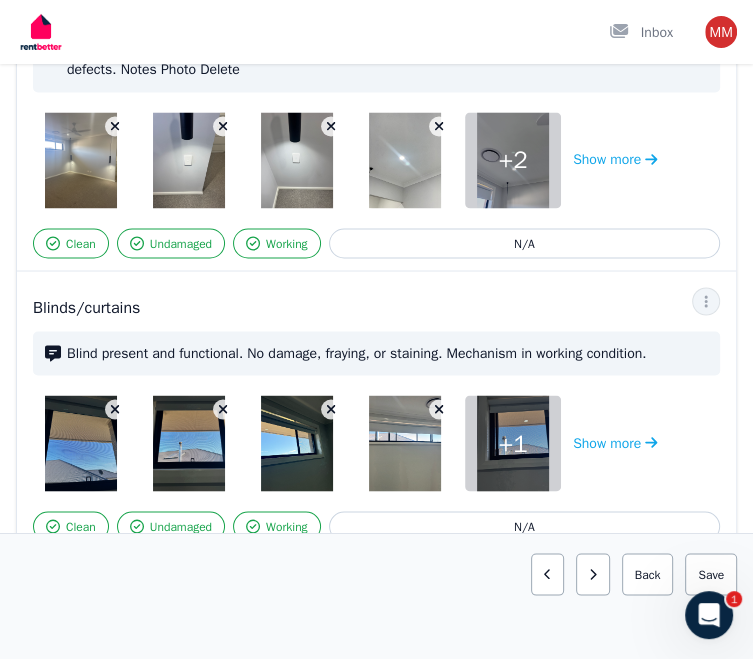 scroll, scrollTop: 1680, scrollLeft: 0, axis: vertical 